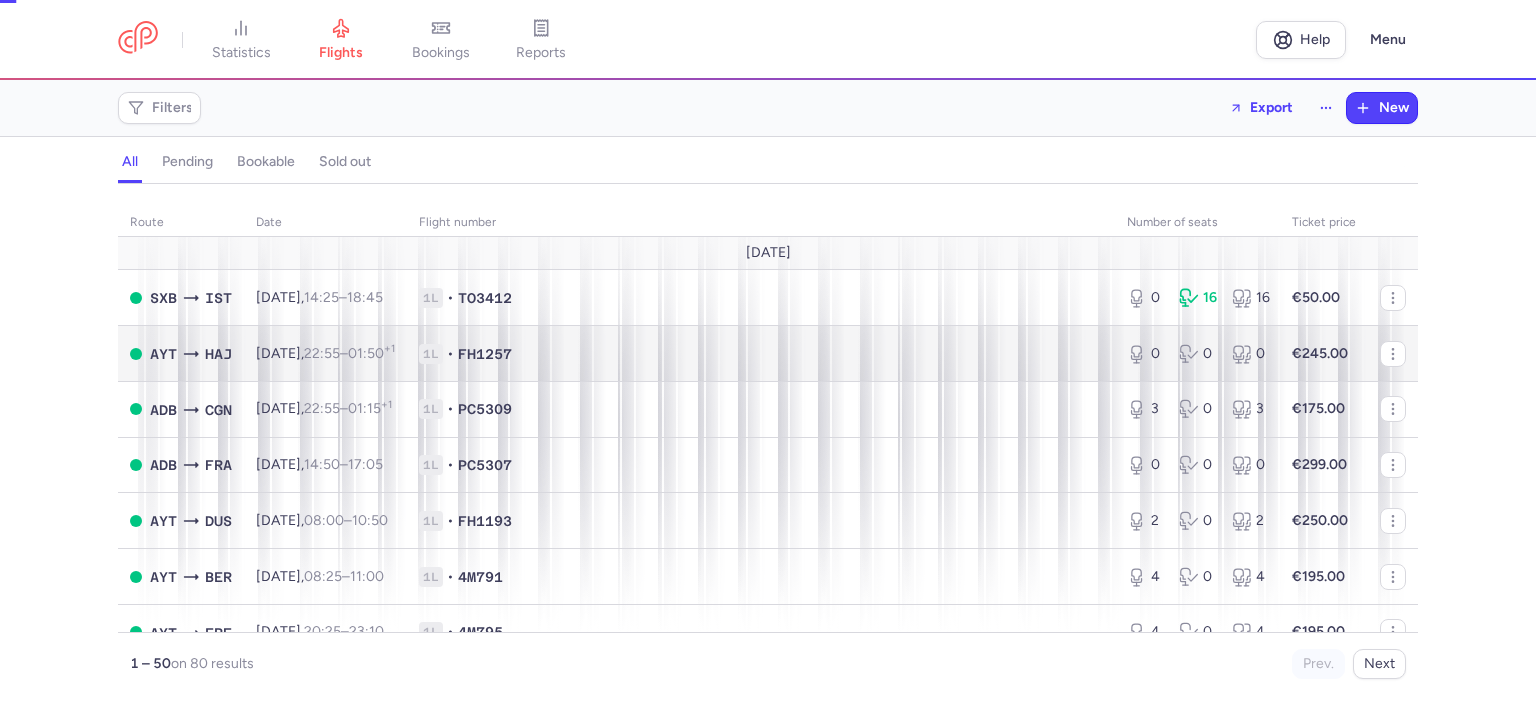 scroll, scrollTop: 0, scrollLeft: 0, axis: both 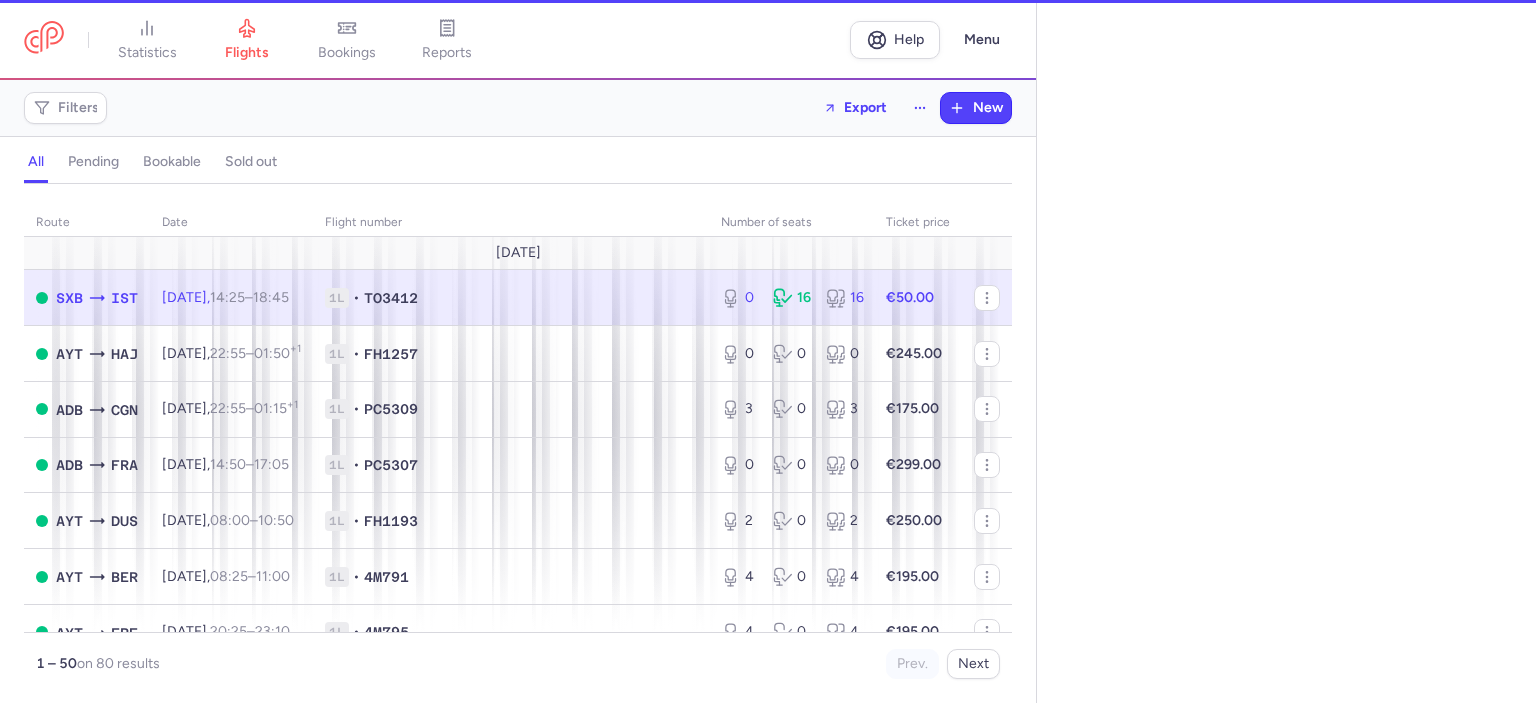 select on "days" 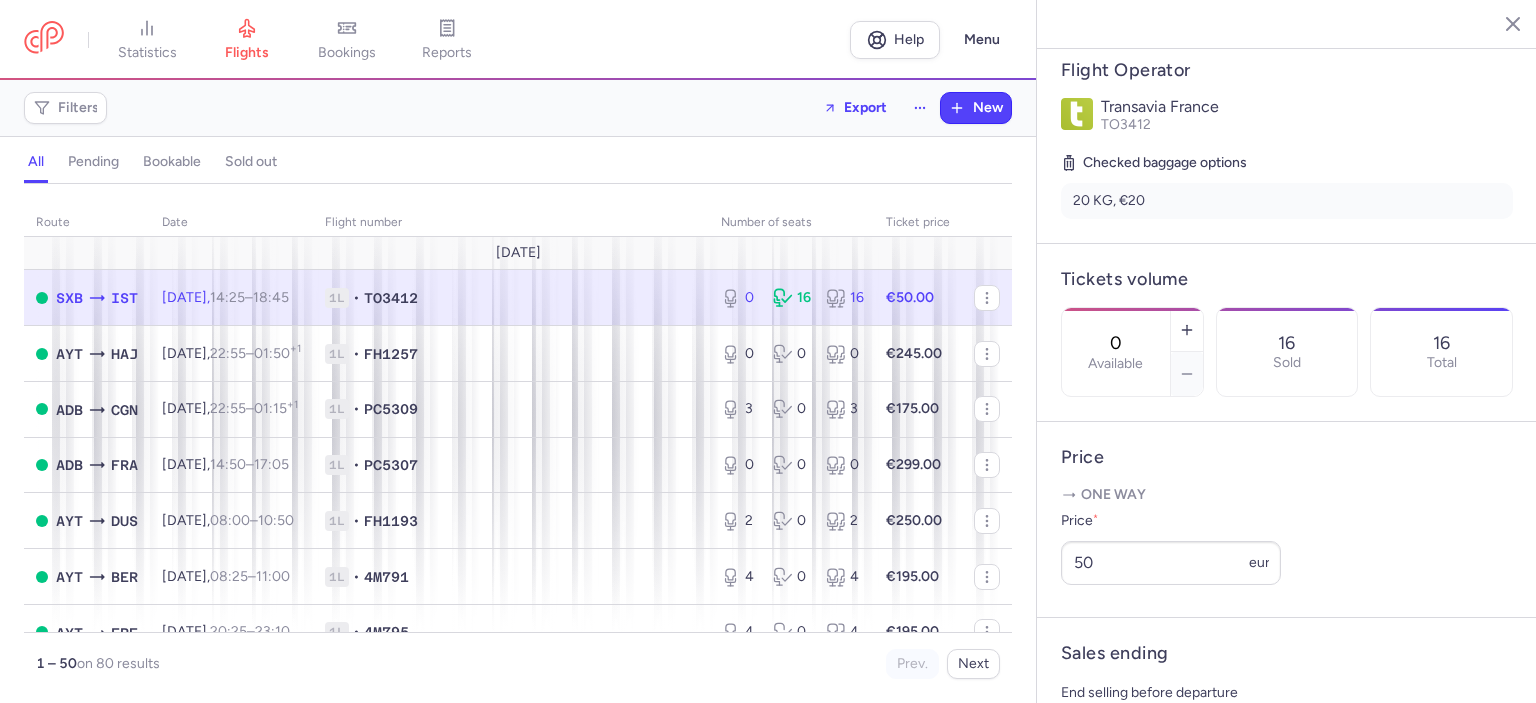 scroll, scrollTop: 417, scrollLeft: 0, axis: vertical 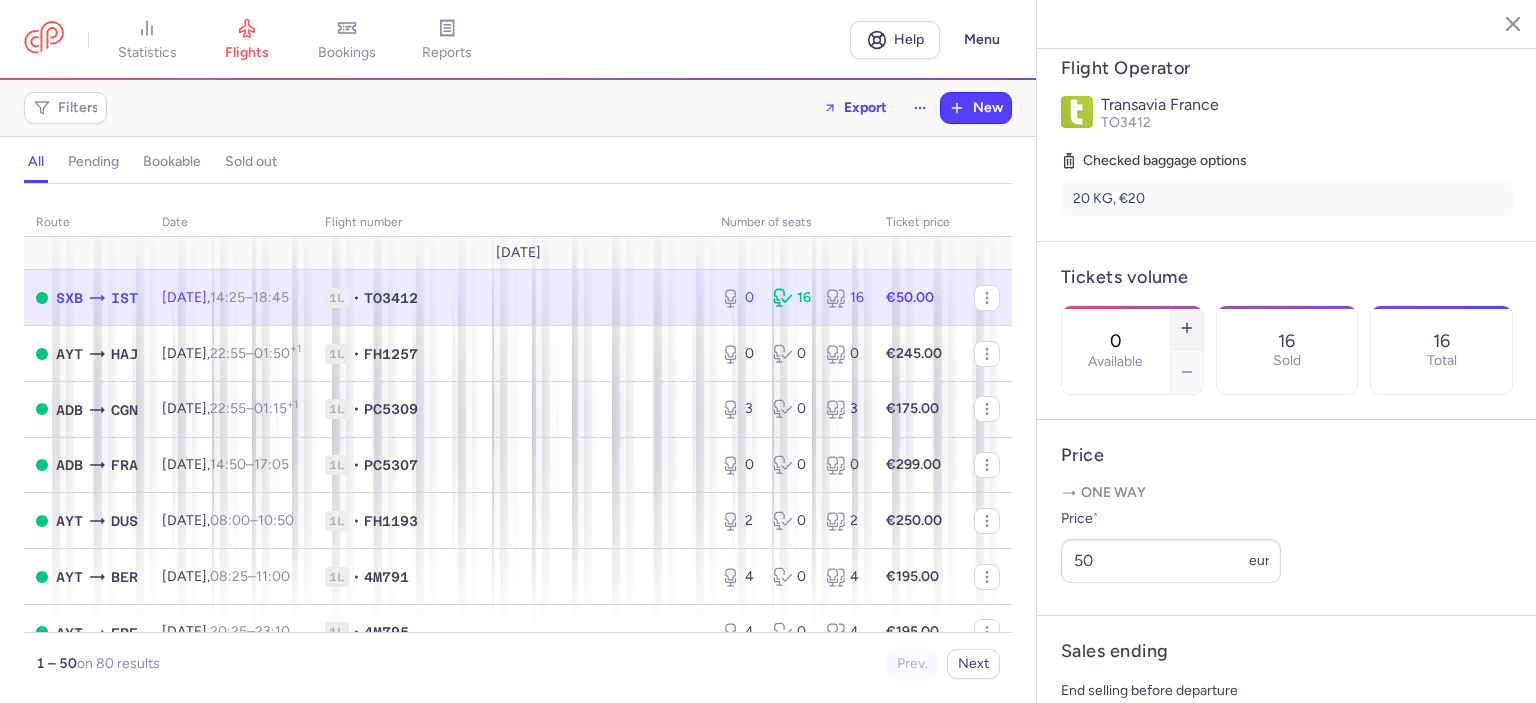 click 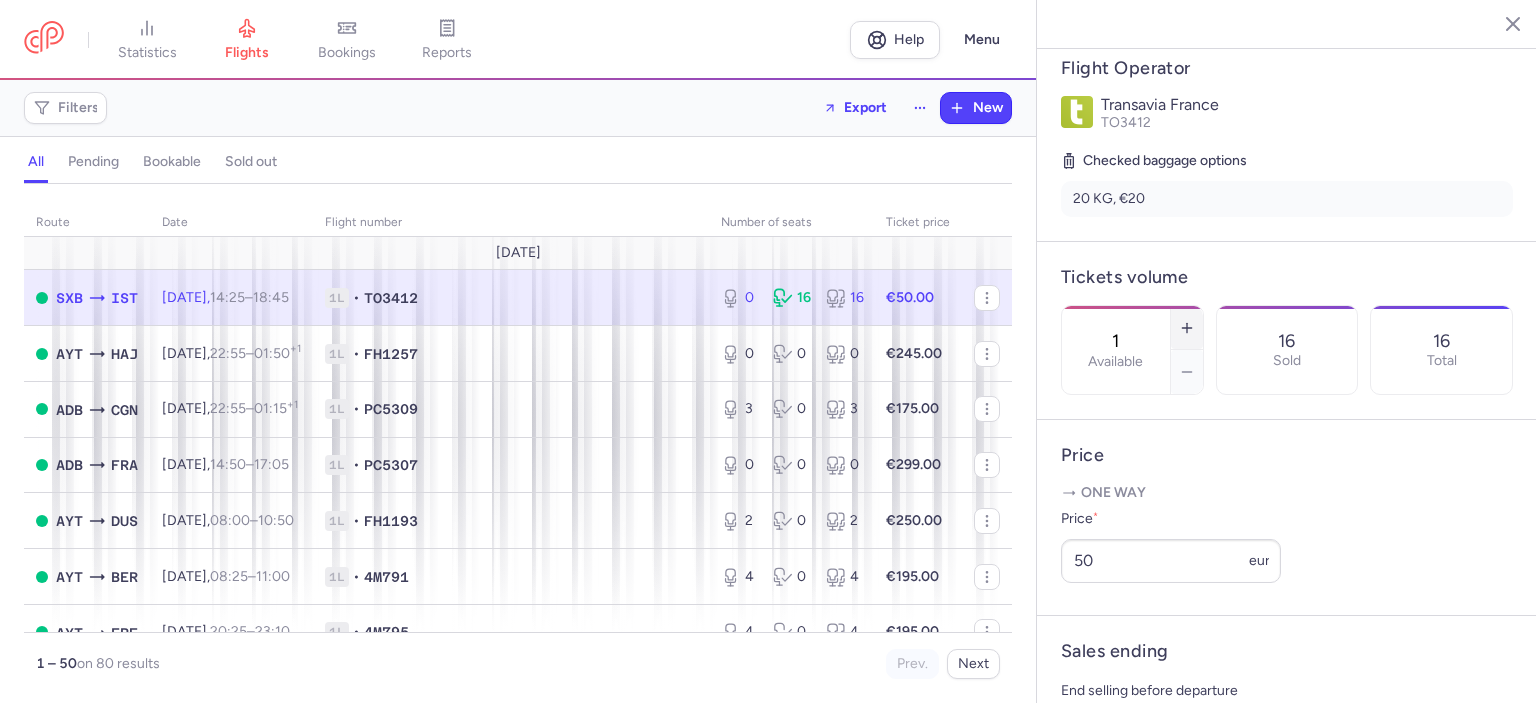 click 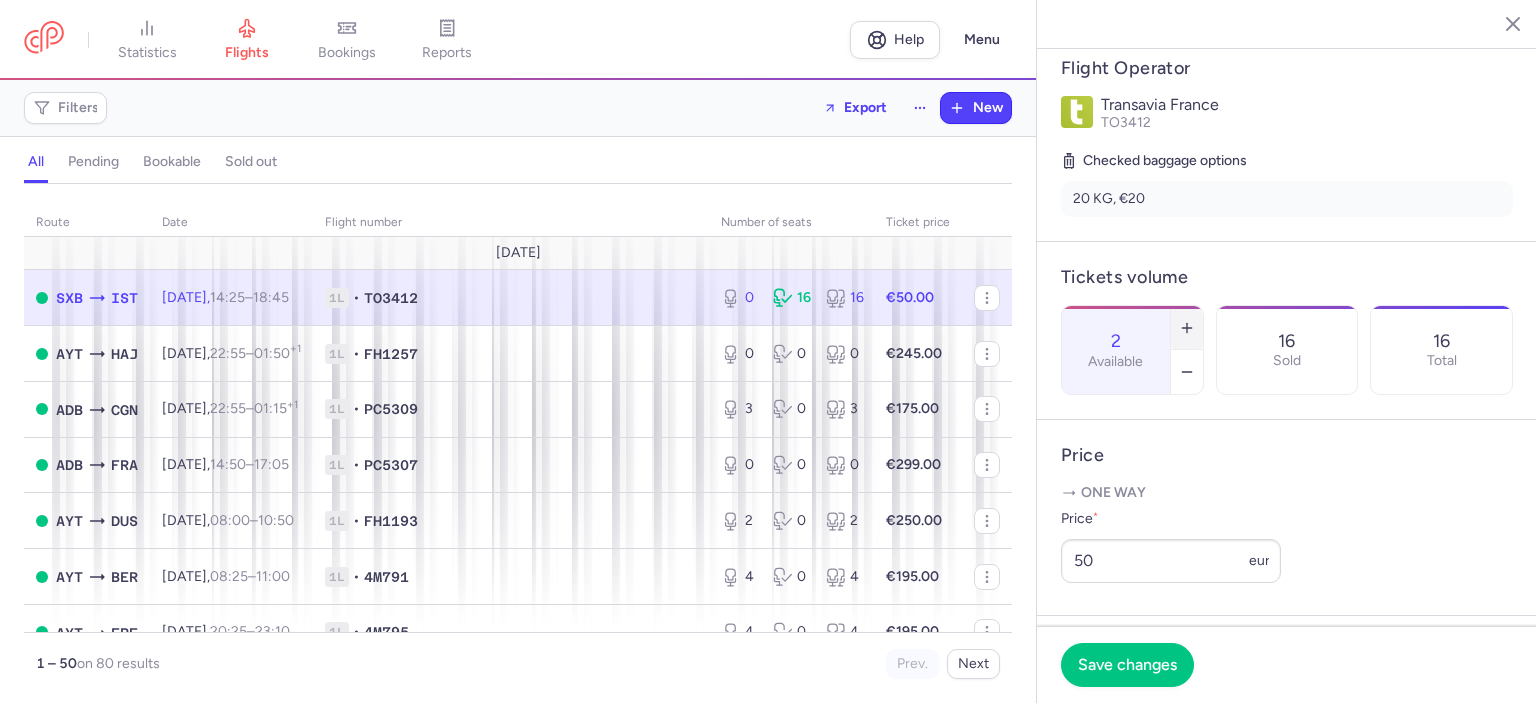 click 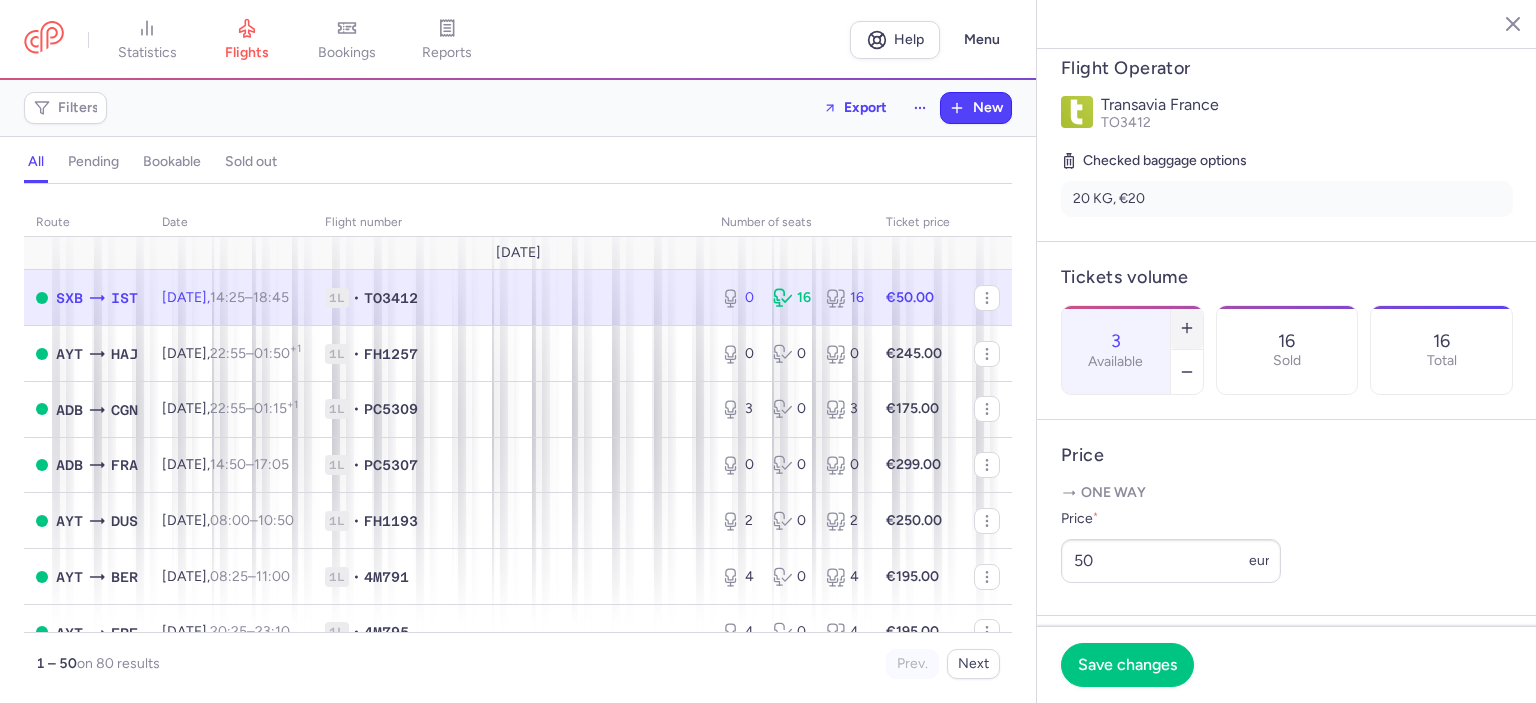 click 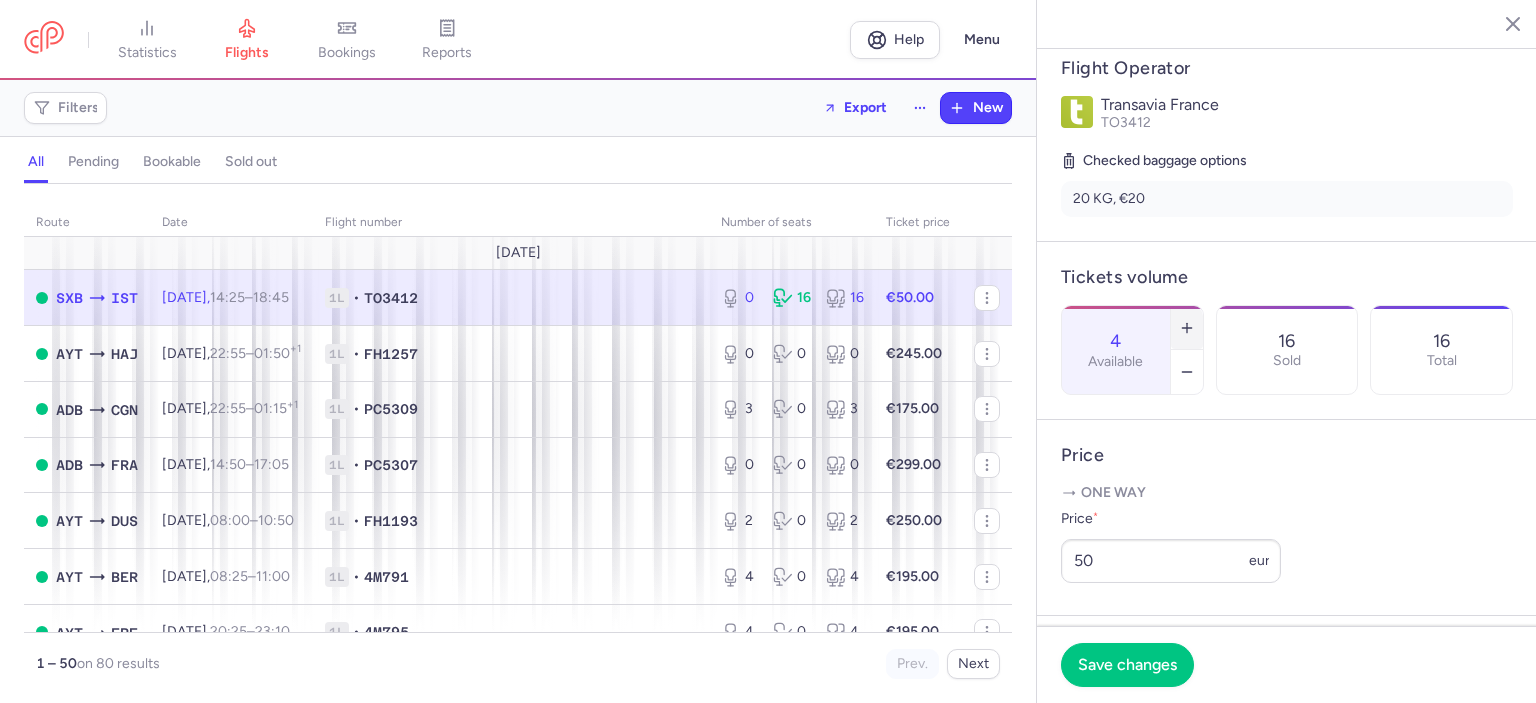 click 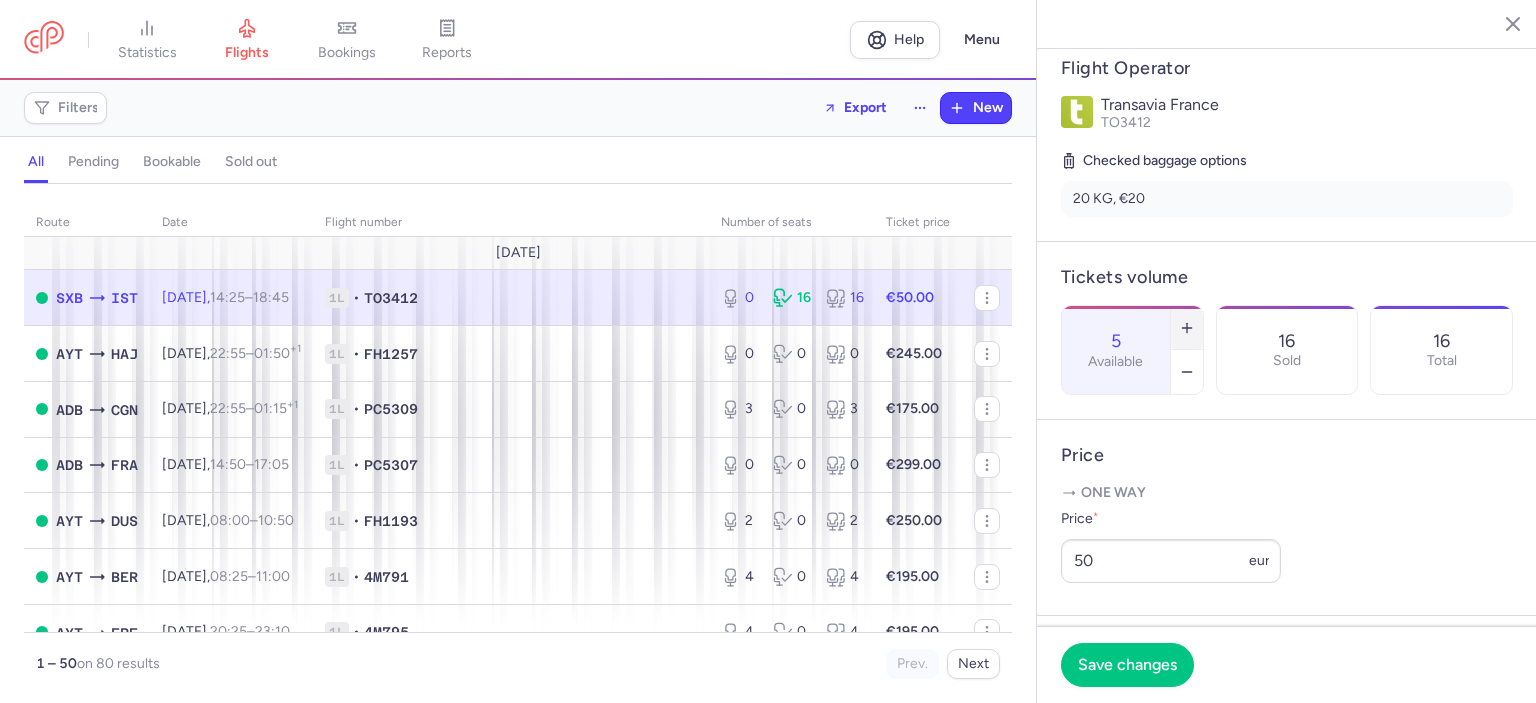 click 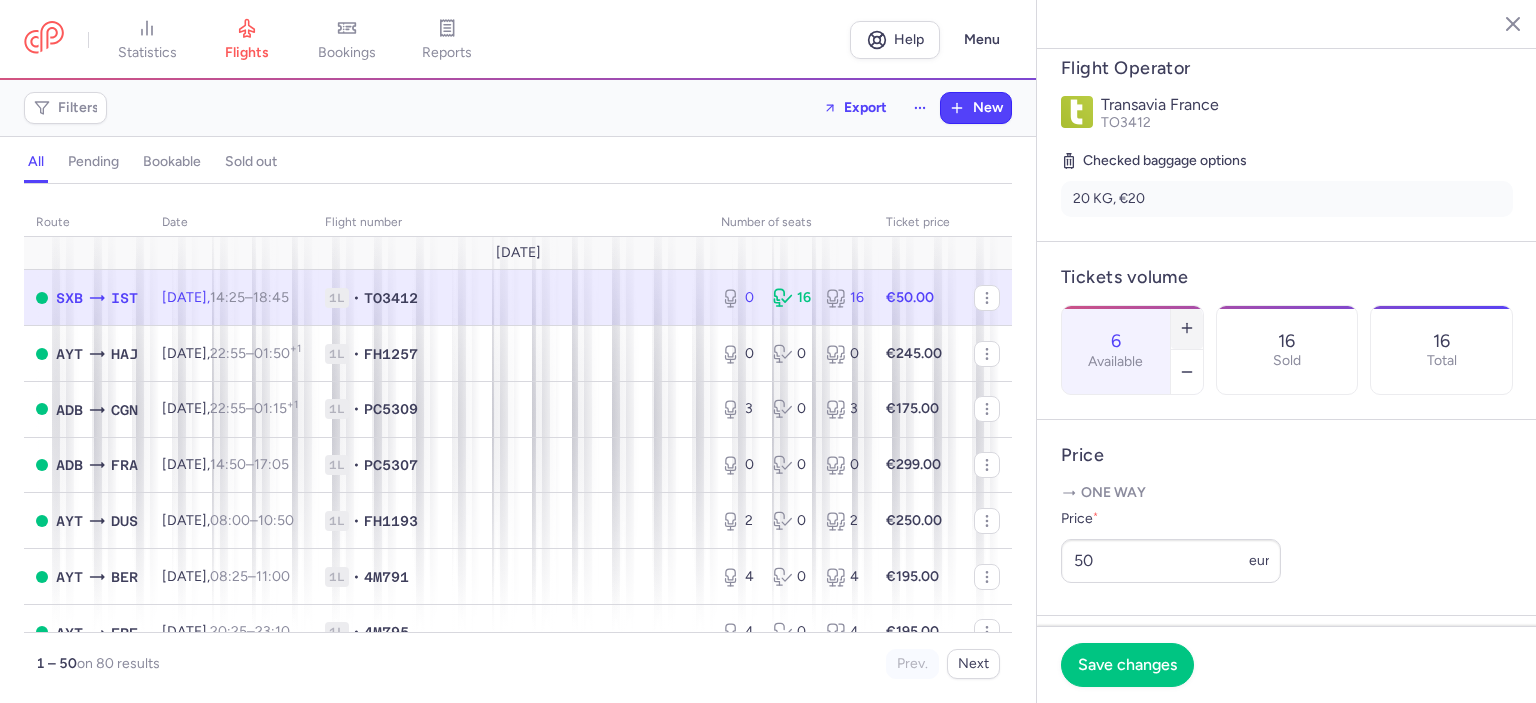 click 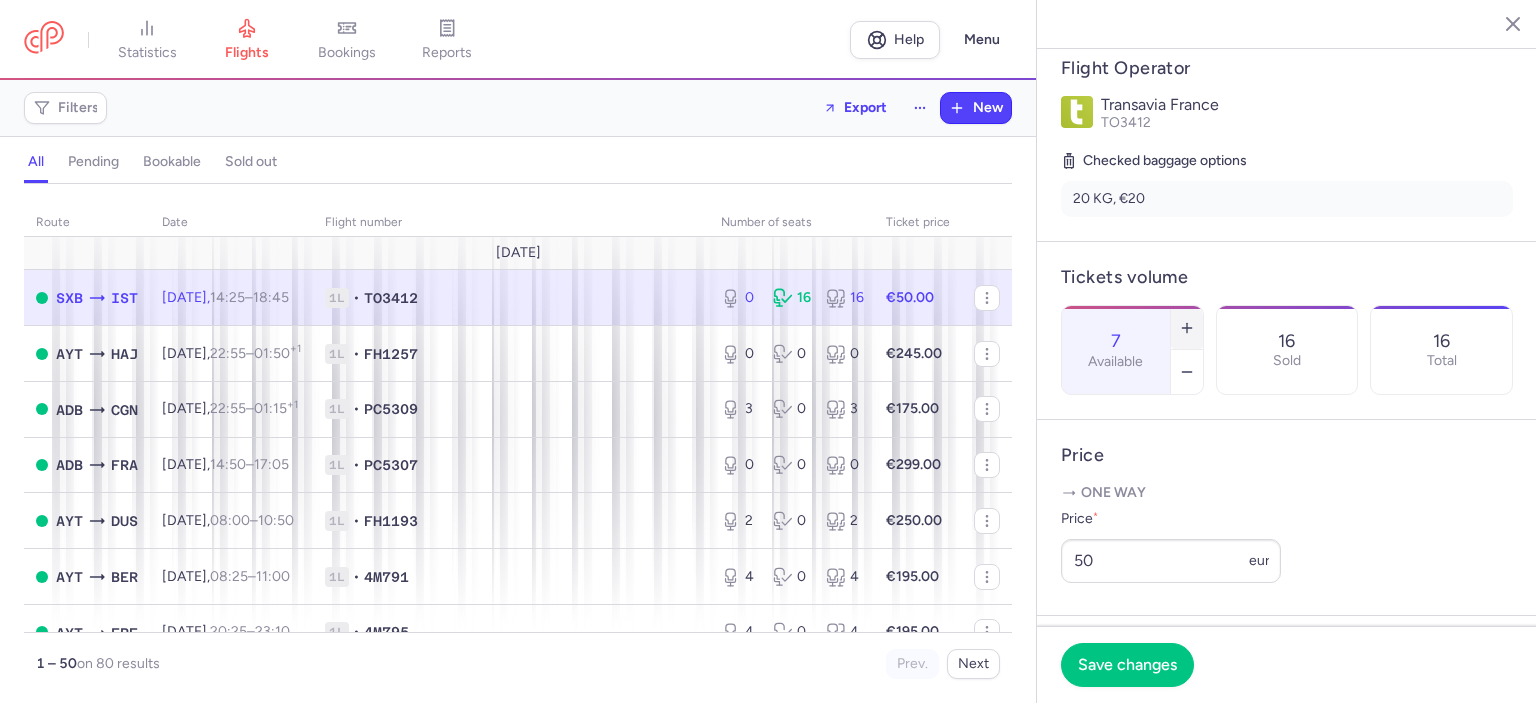 click 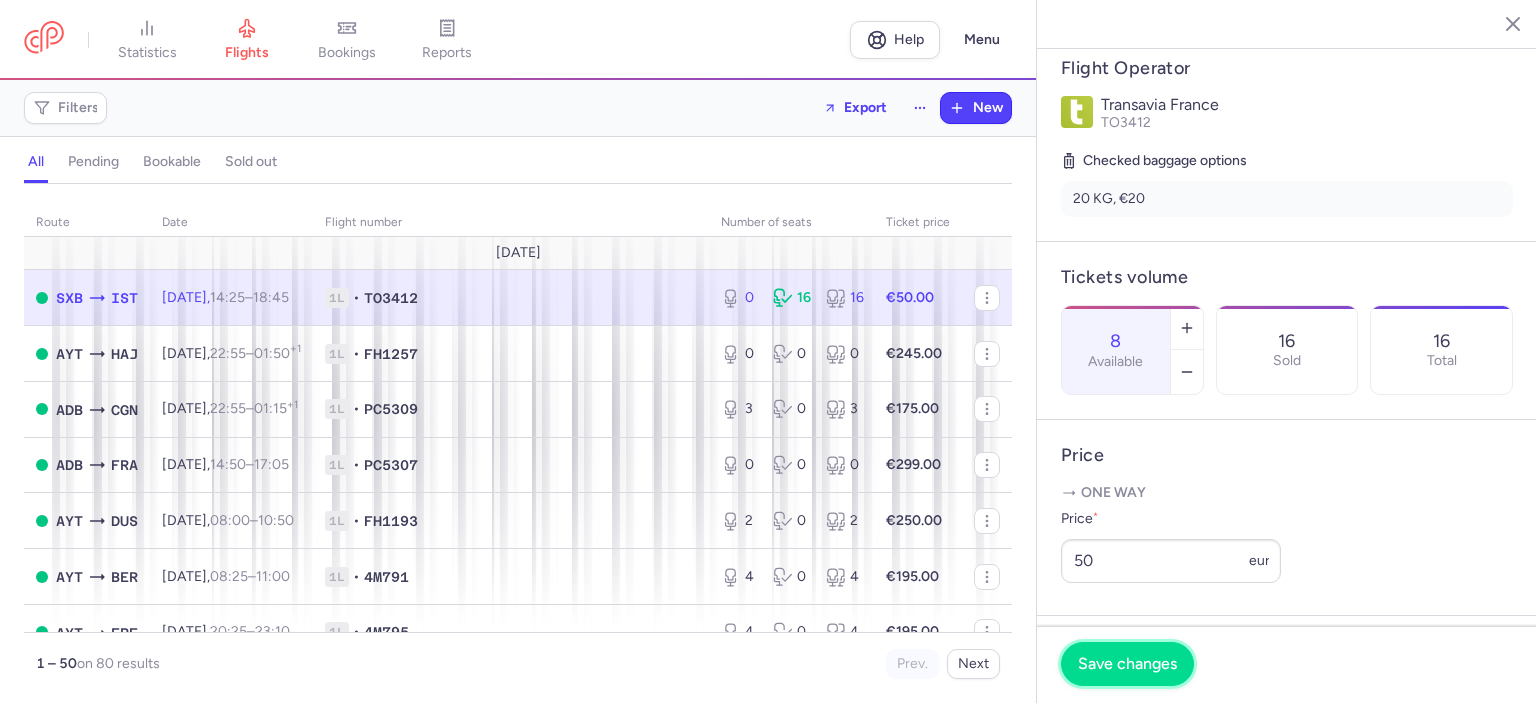 click on "Save changes" at bounding box center [1127, 664] 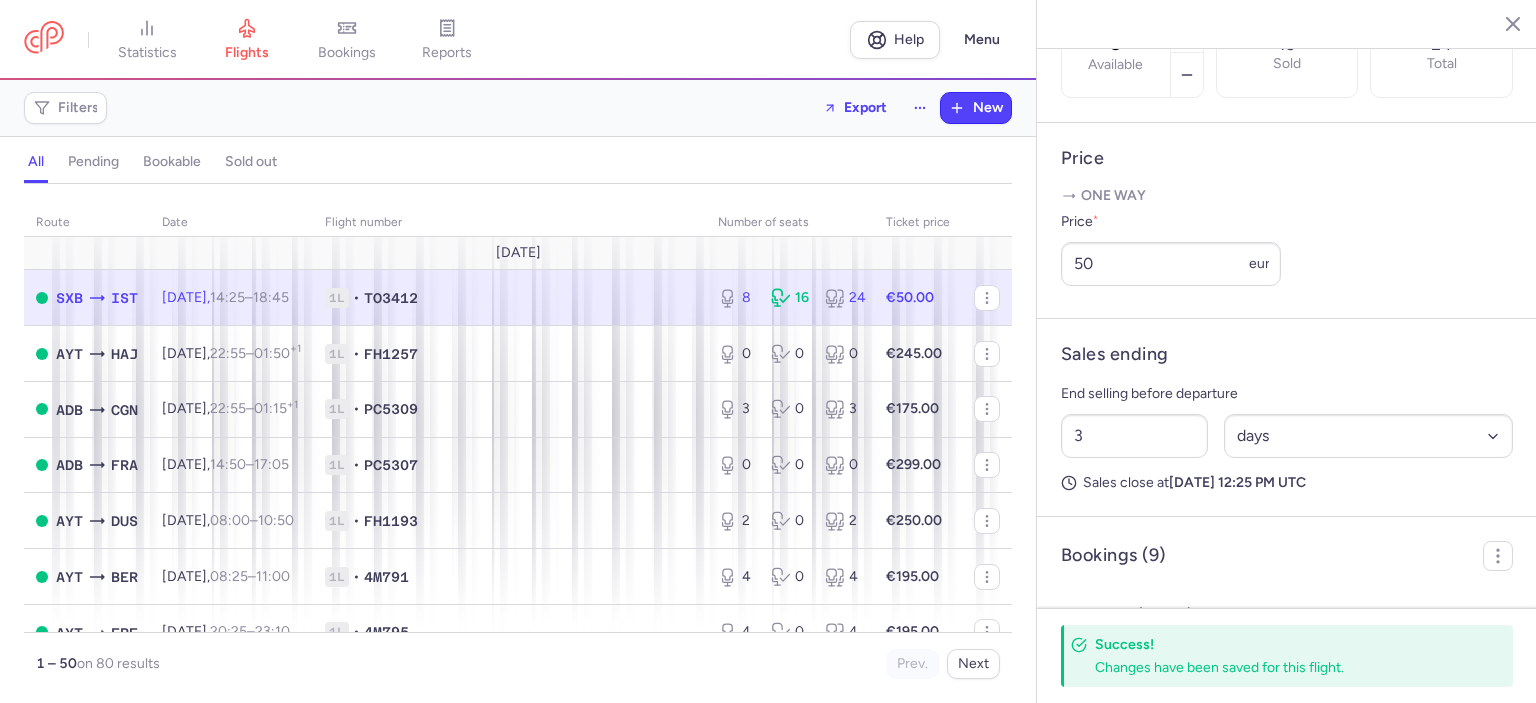 scroll, scrollTop: 712, scrollLeft: 0, axis: vertical 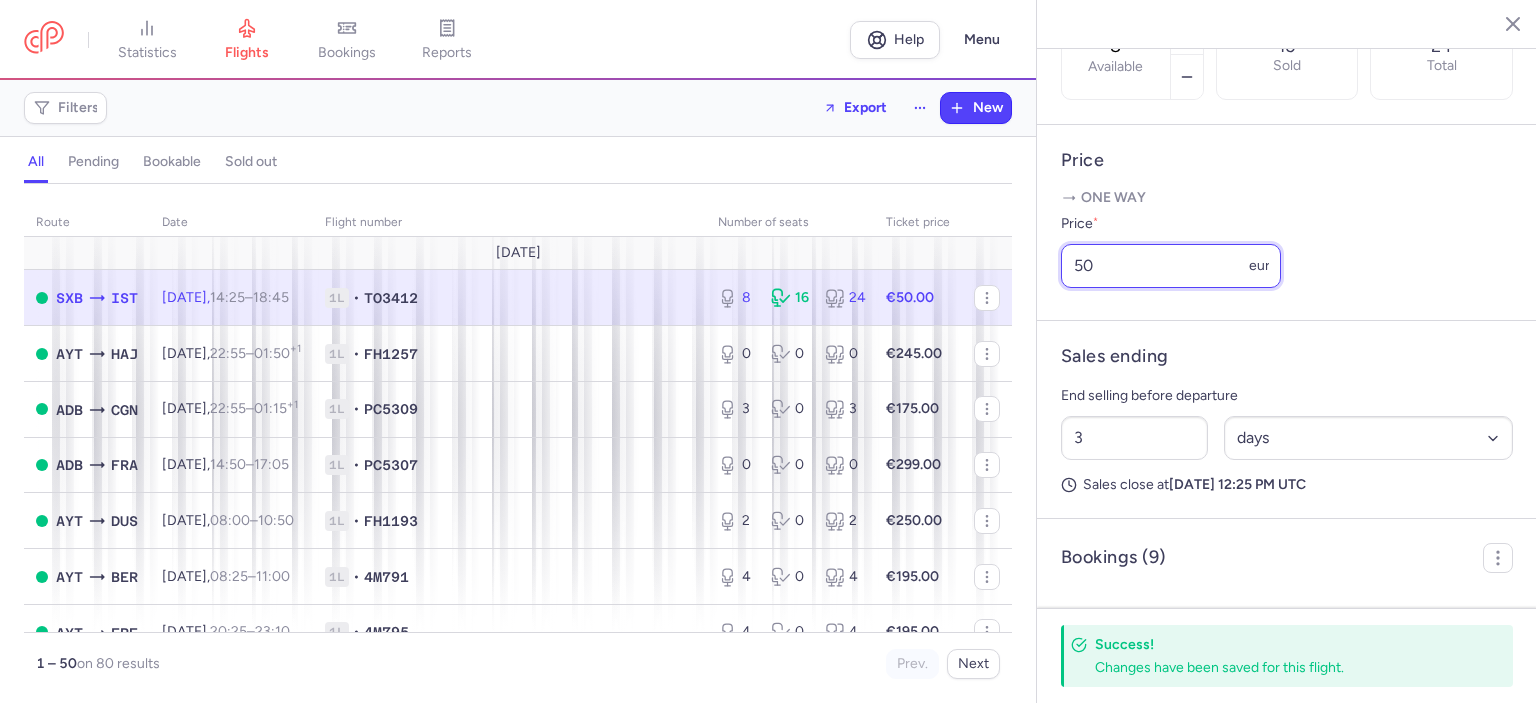 click on "50" at bounding box center (1171, 266) 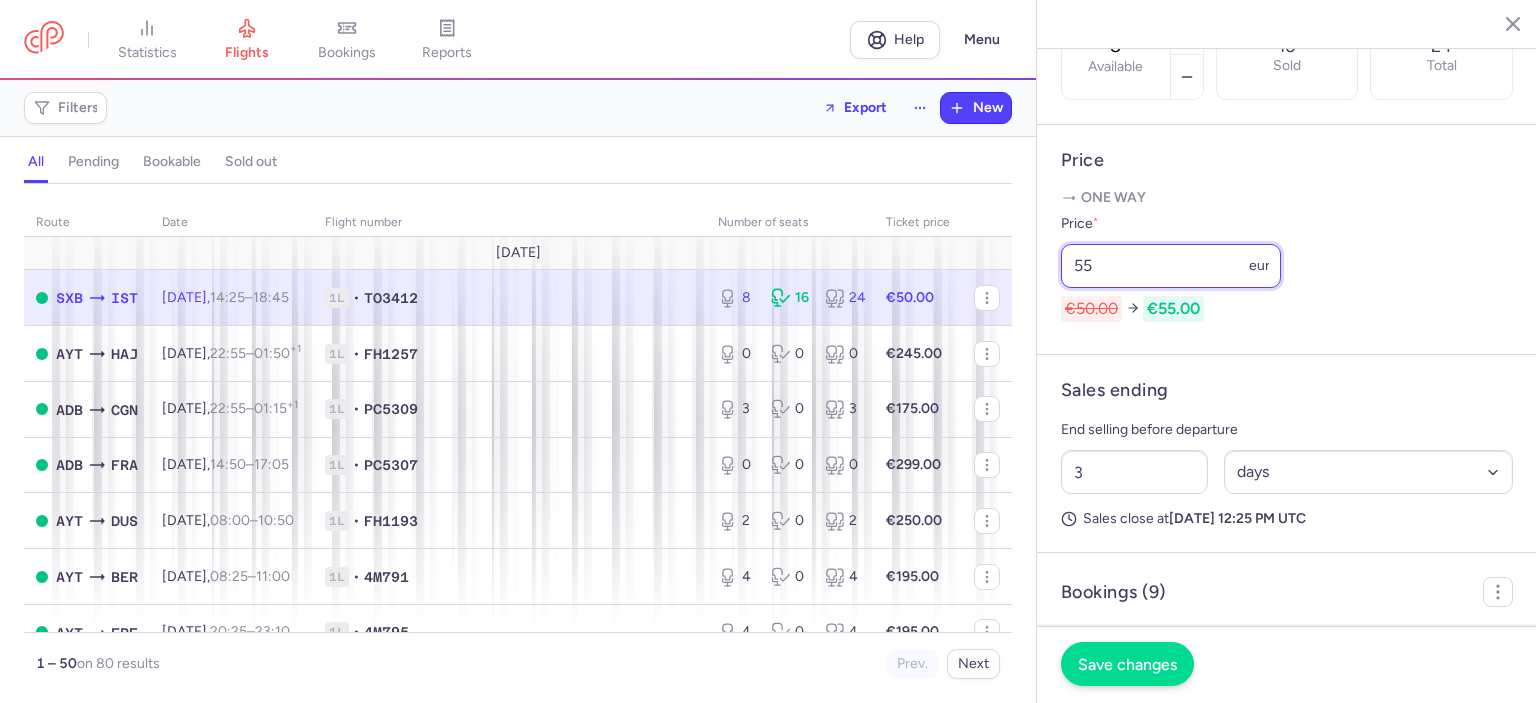 type on "55" 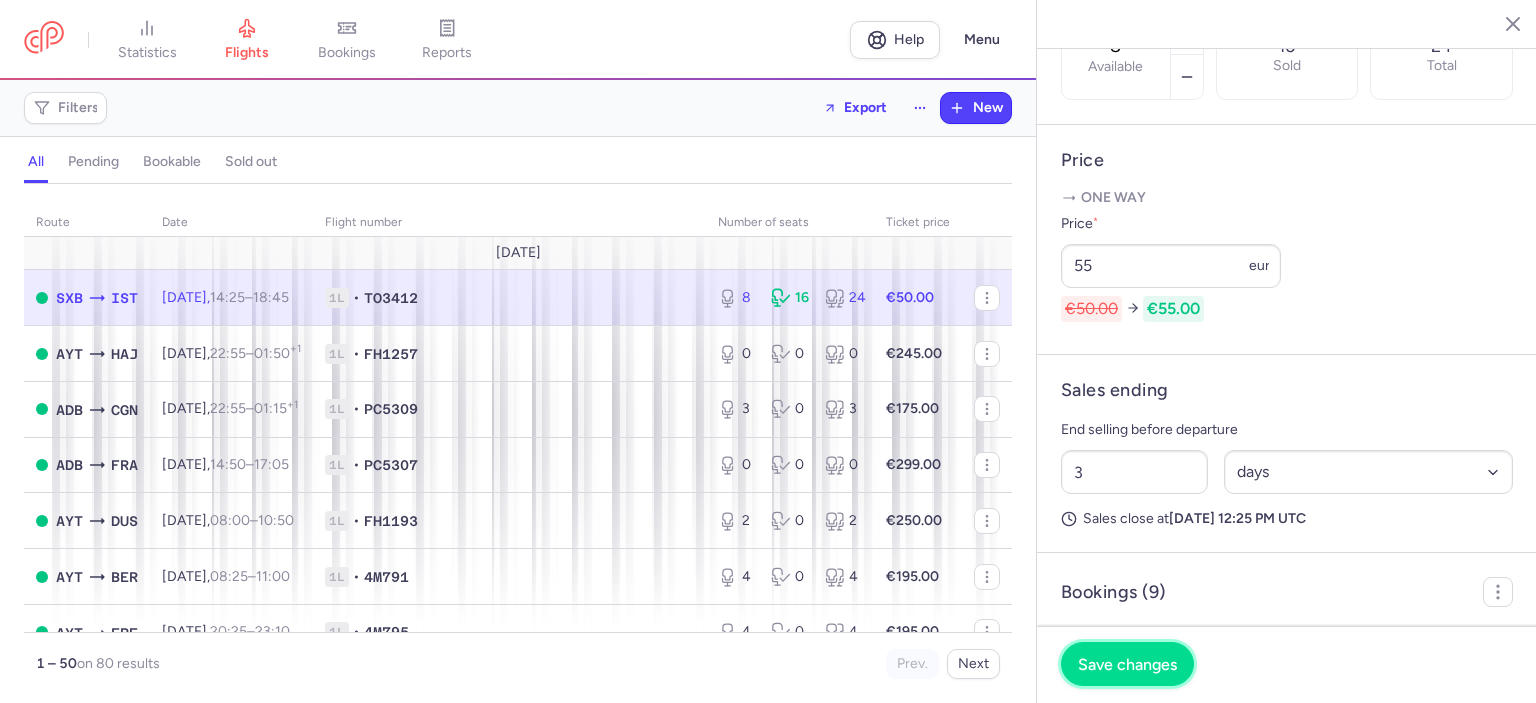 click on "Save changes" at bounding box center [1127, 664] 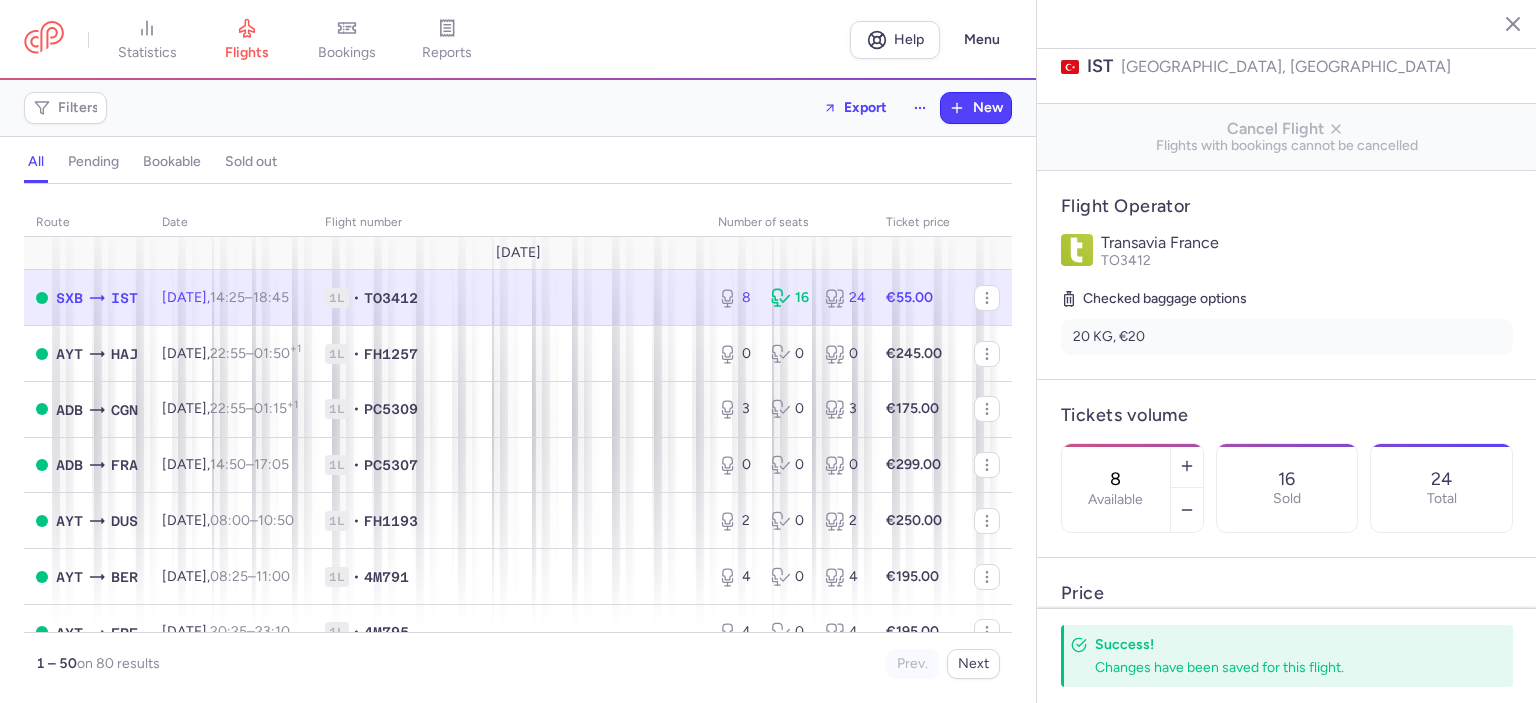 scroll, scrollTop: 0, scrollLeft: 0, axis: both 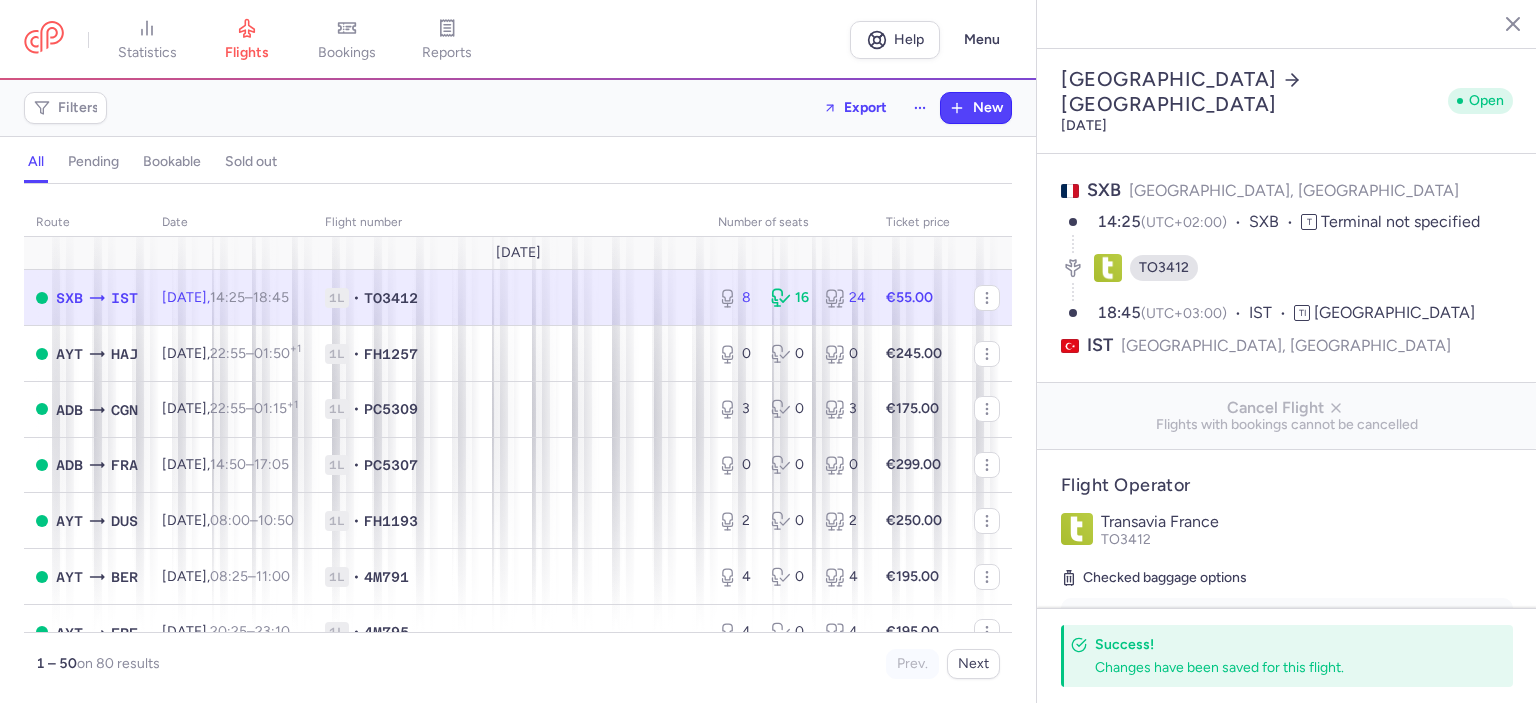 click 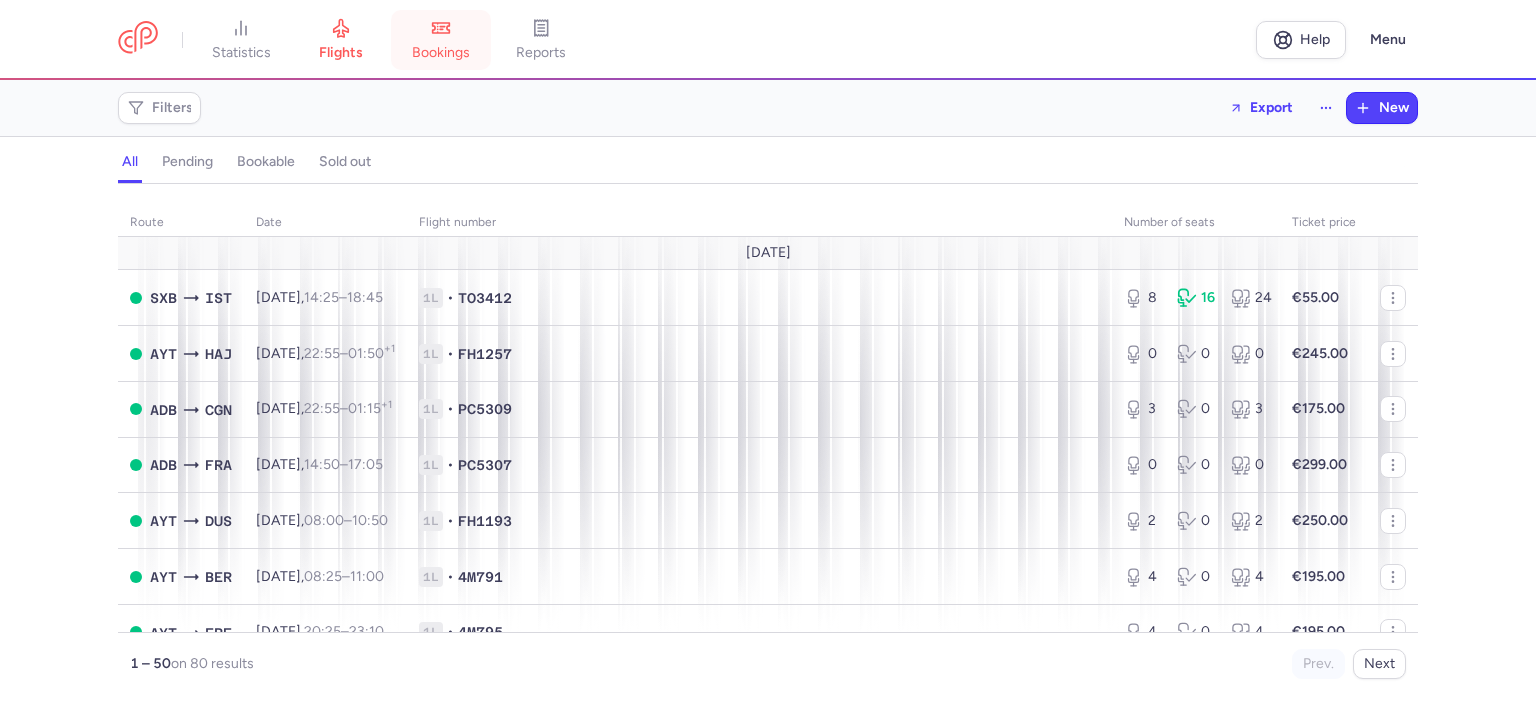click on "bookings" at bounding box center [441, 40] 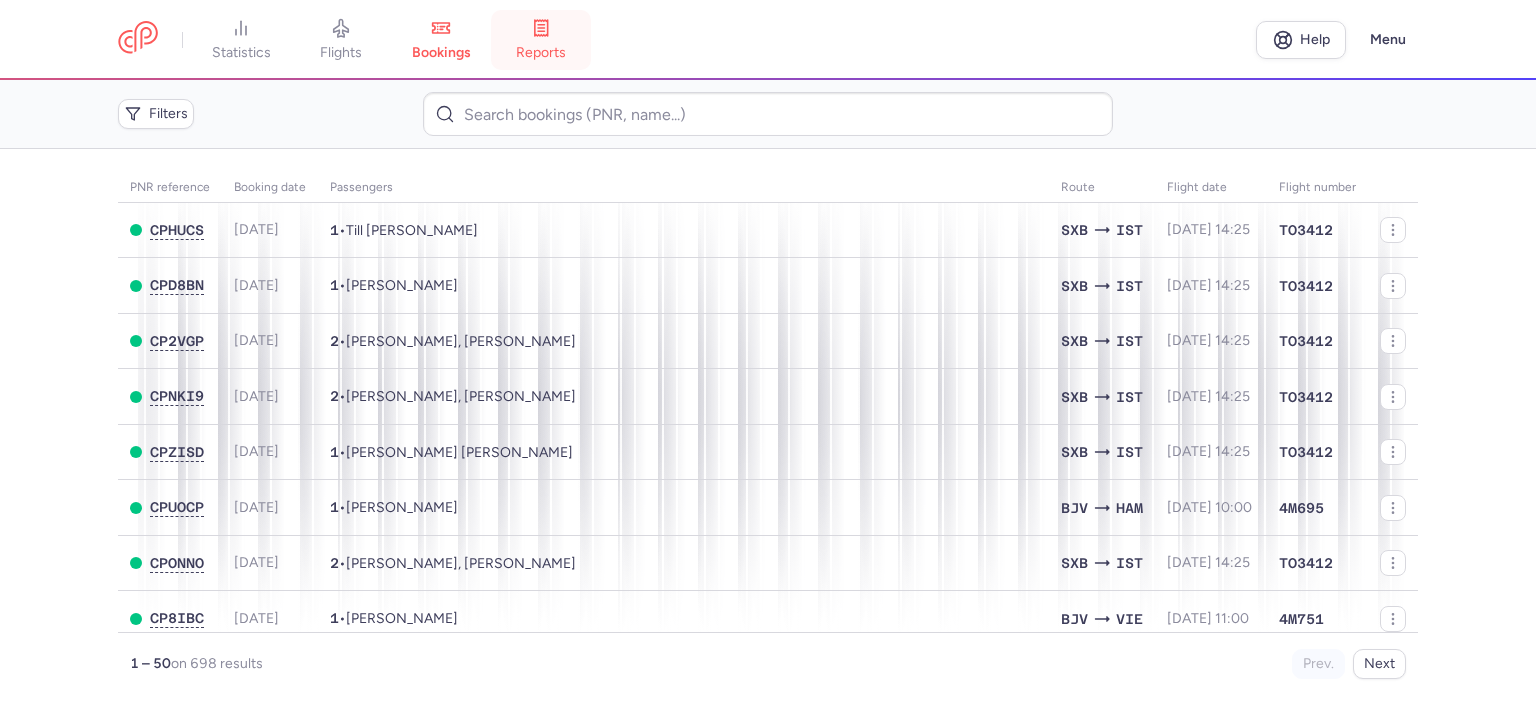 click on "reports" at bounding box center [541, 53] 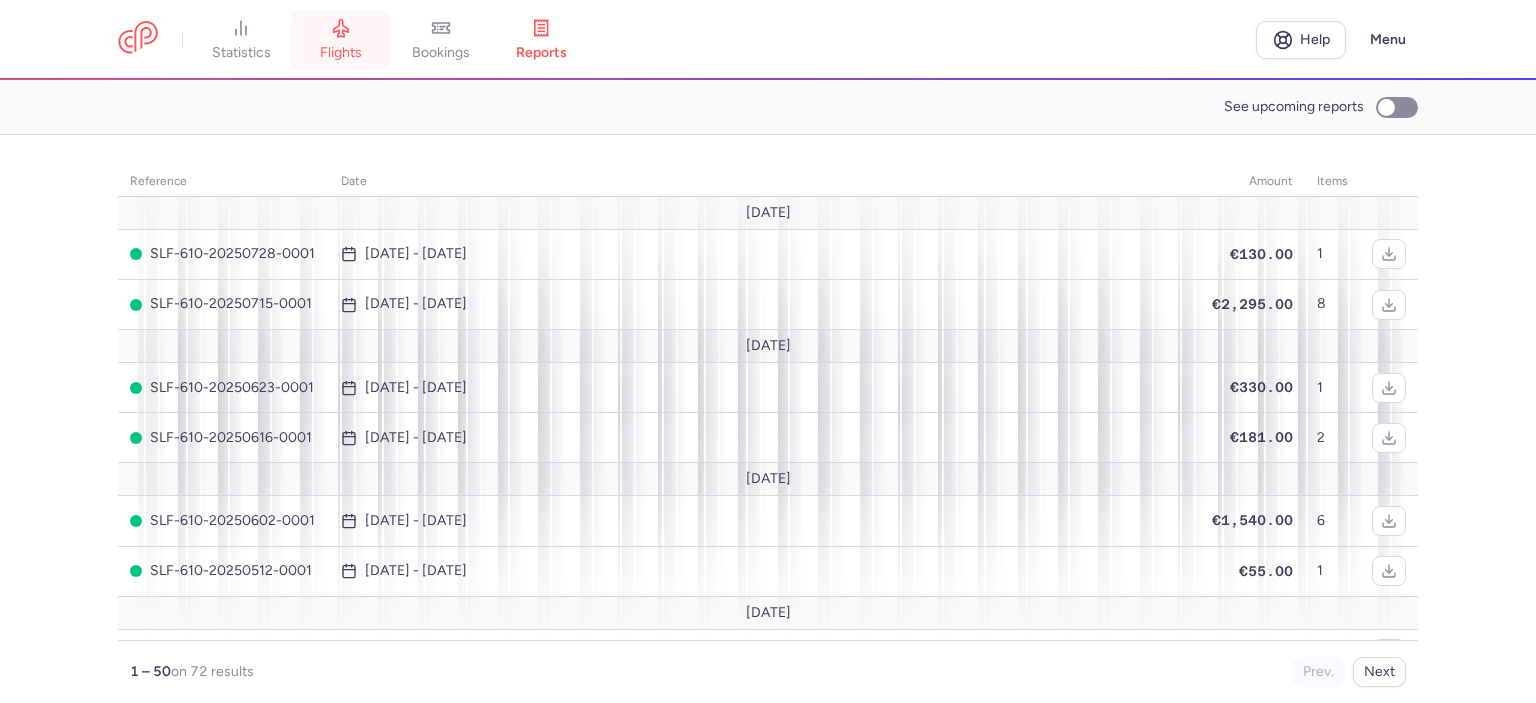 click on "flights" at bounding box center [341, 40] 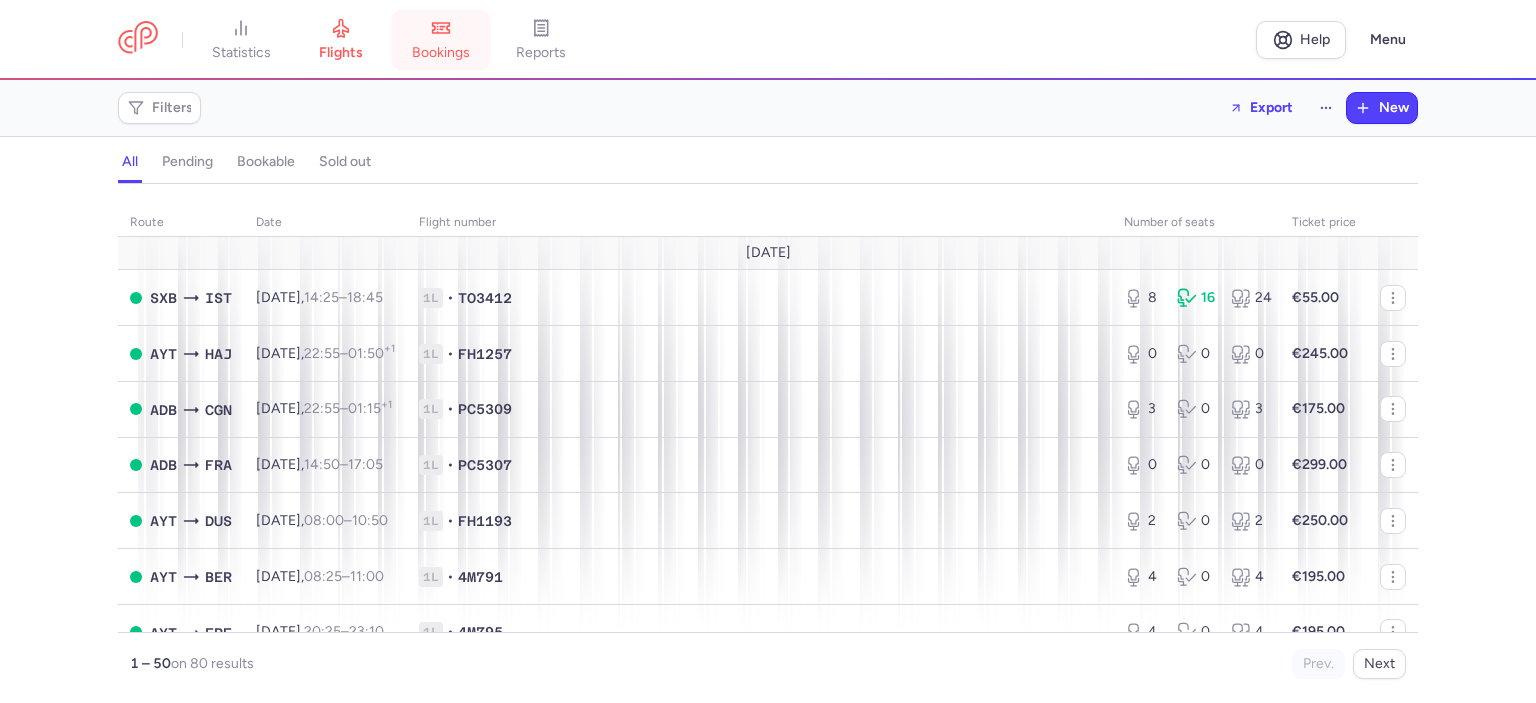 click on "bookings" at bounding box center (441, 40) 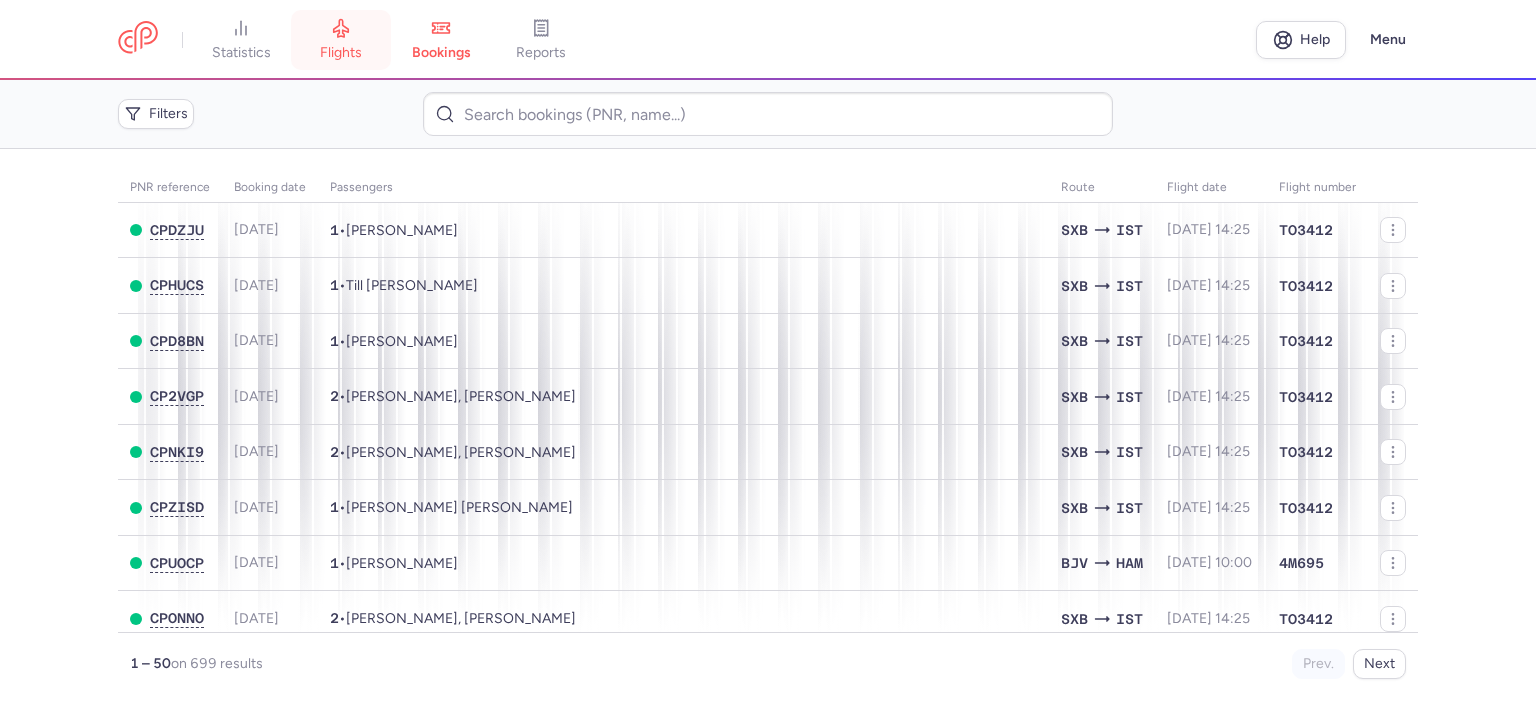 click on "flights" at bounding box center [341, 53] 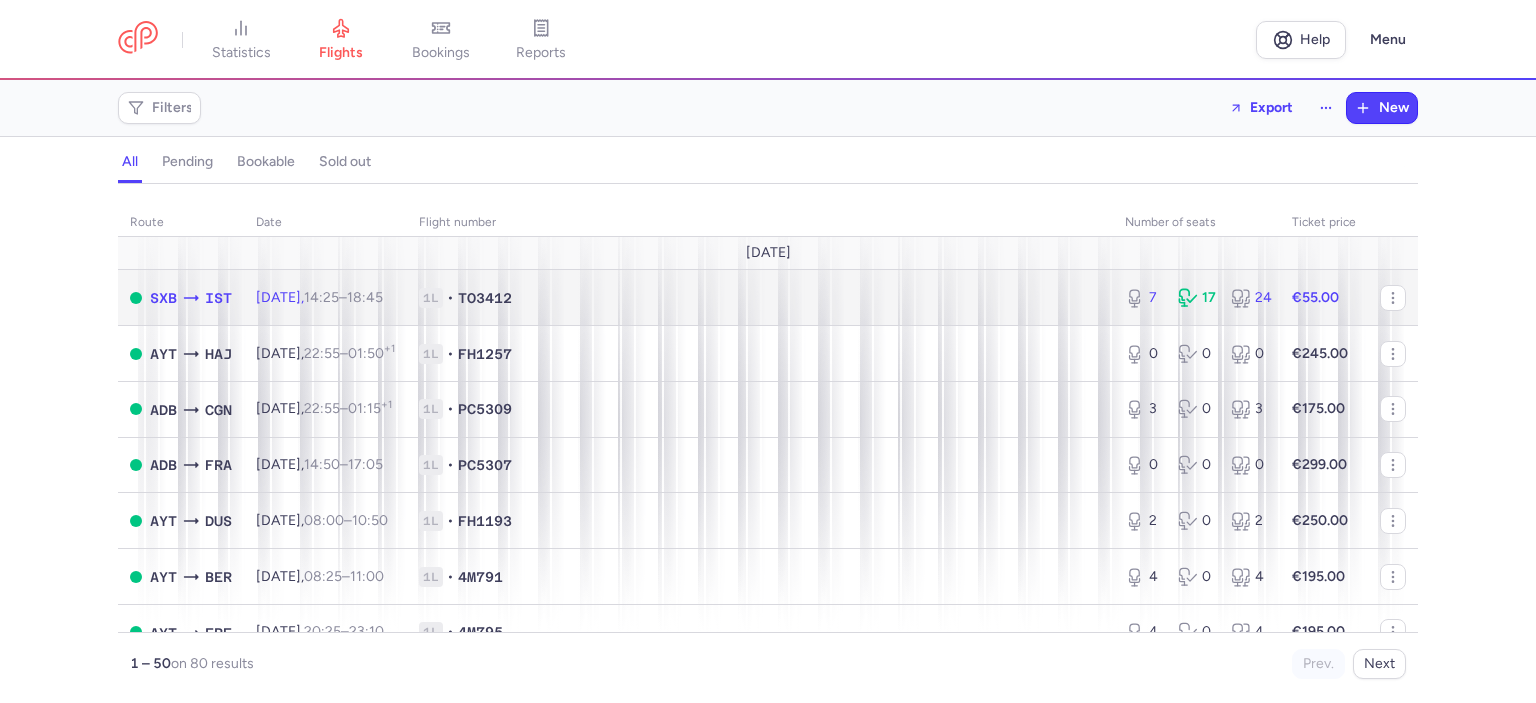 click on "1L • TO3412" 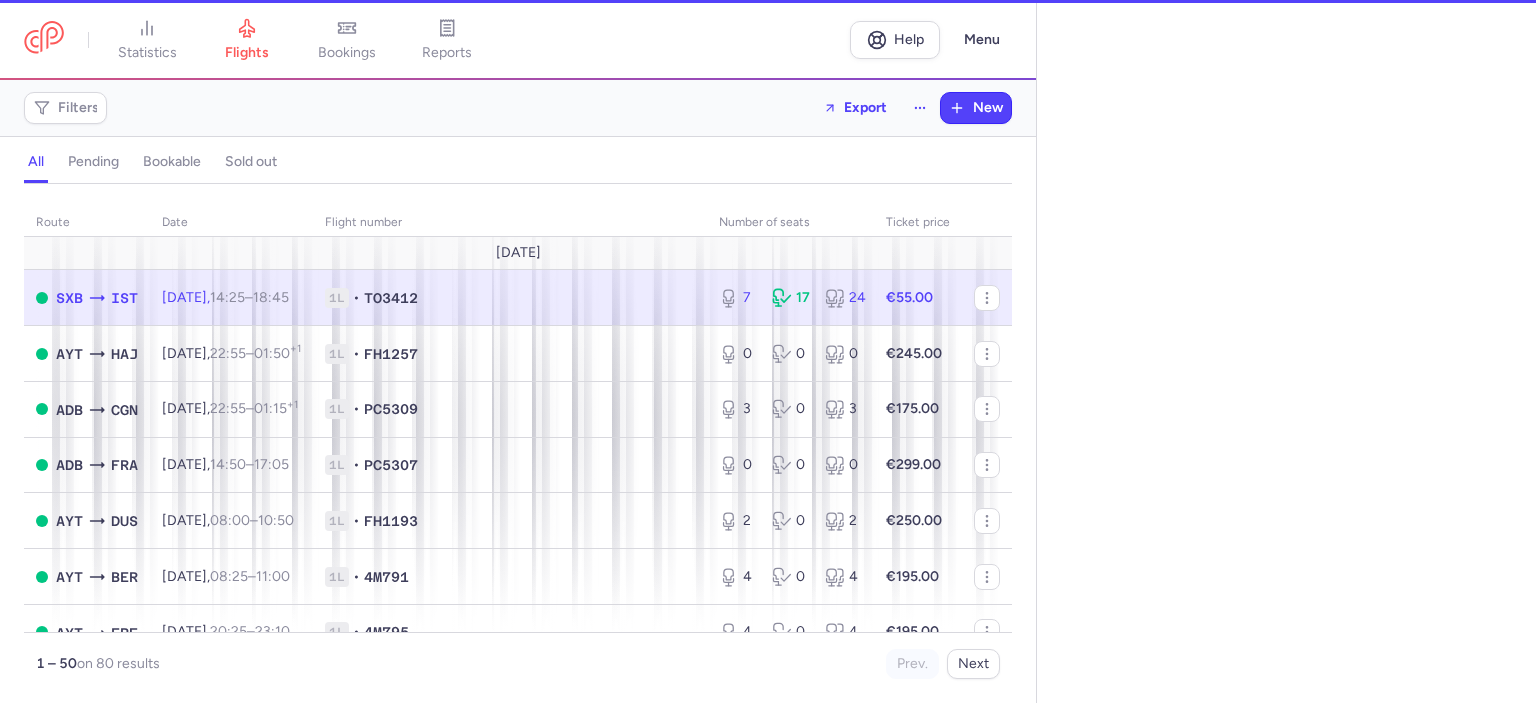 select on "days" 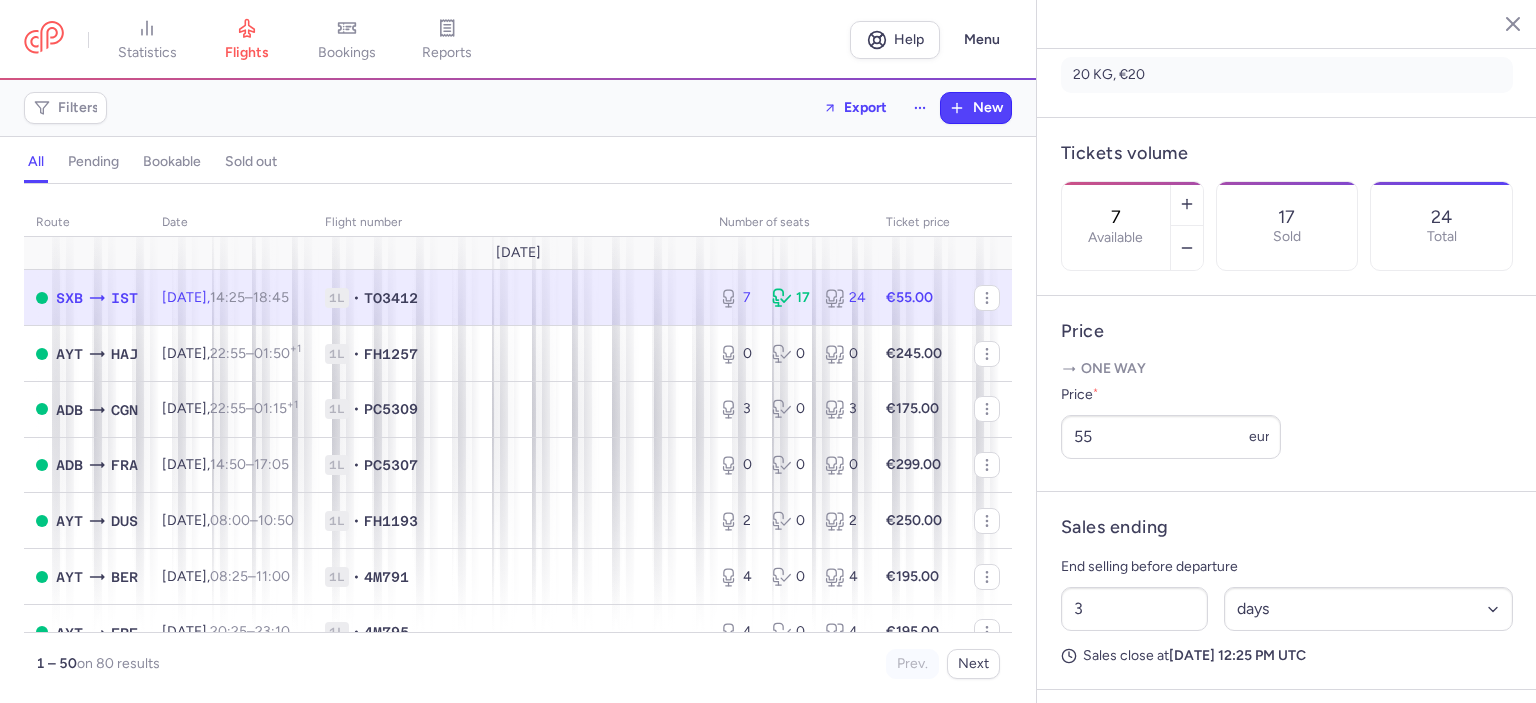 scroll, scrollTop: 664, scrollLeft: 0, axis: vertical 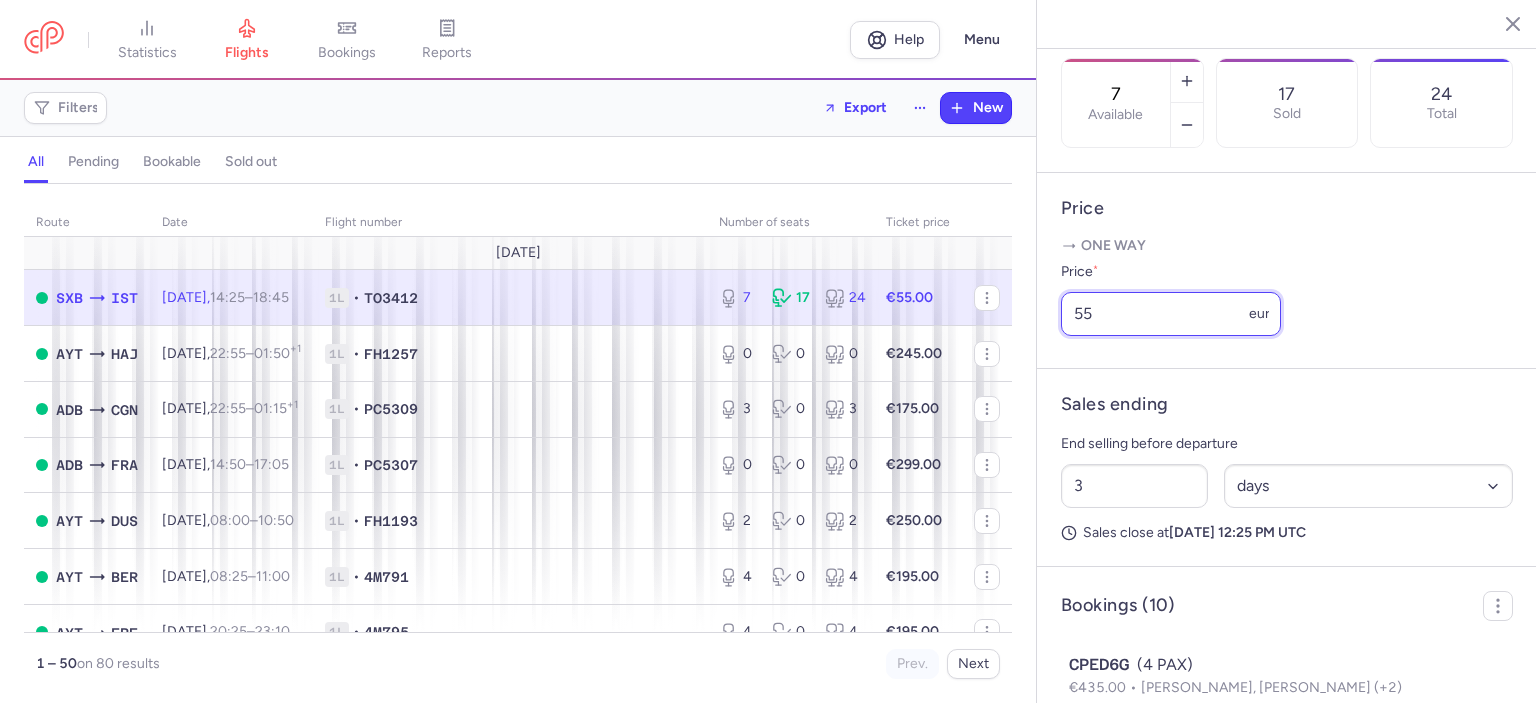 drag, startPoint x: 1098, startPoint y: 342, endPoint x: 1044, endPoint y: 341, distance: 54.00926 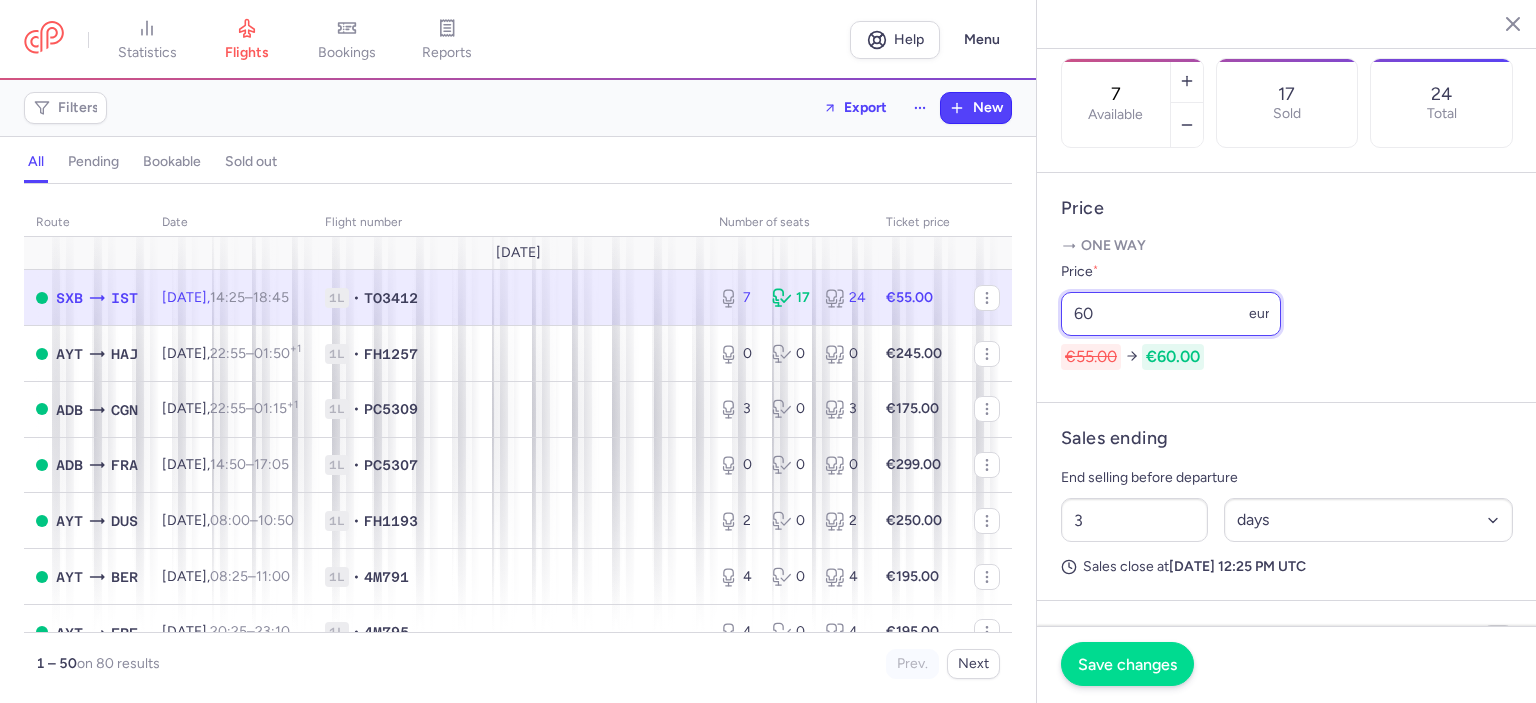 type on "60" 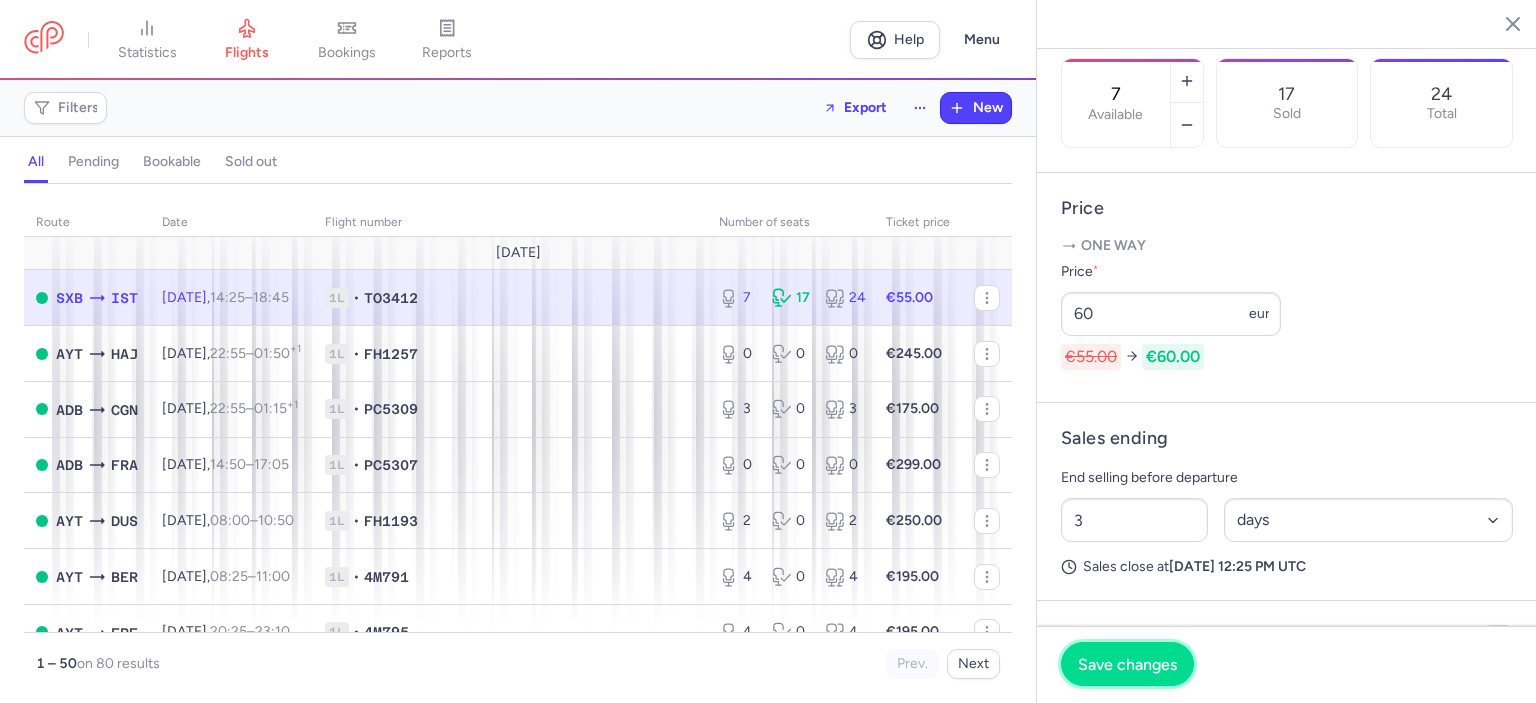 click on "Save changes" at bounding box center [1127, 664] 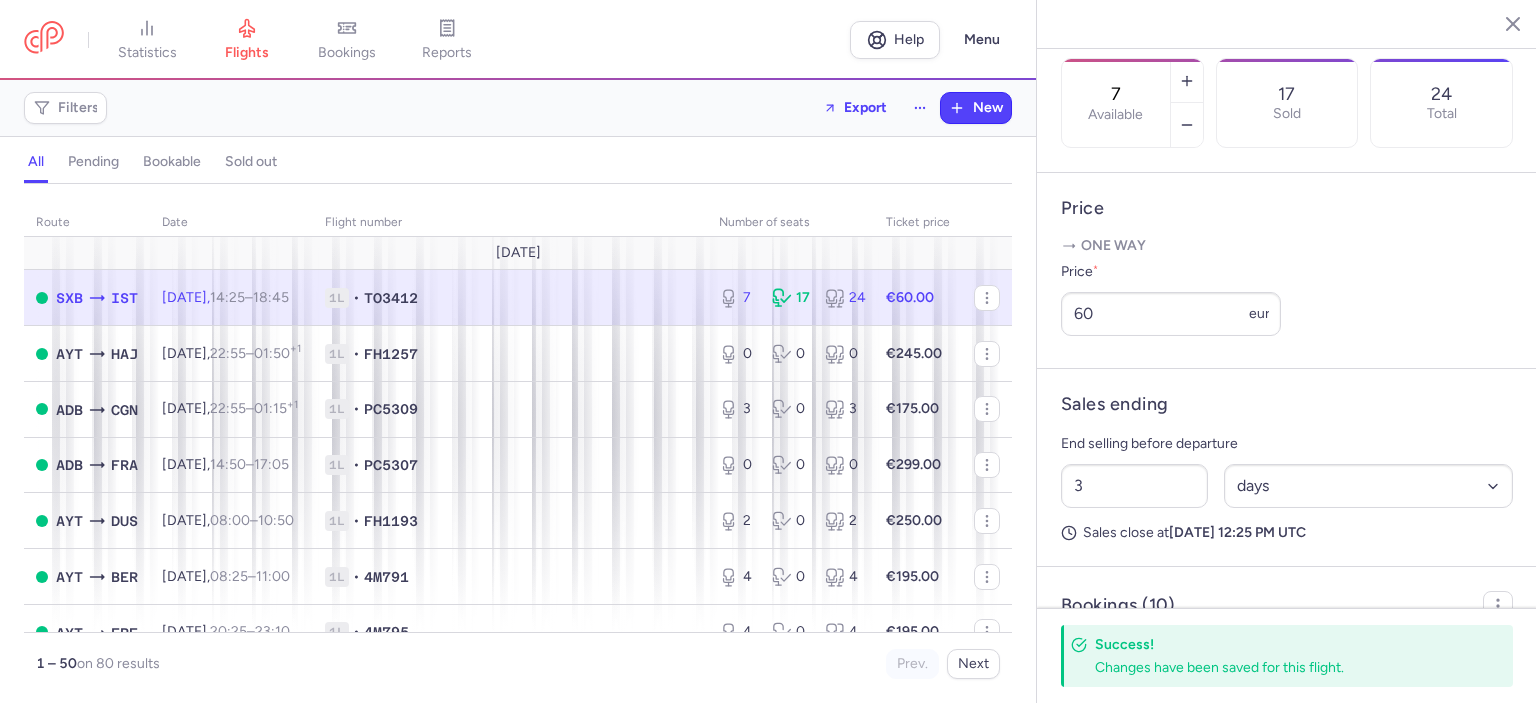 click 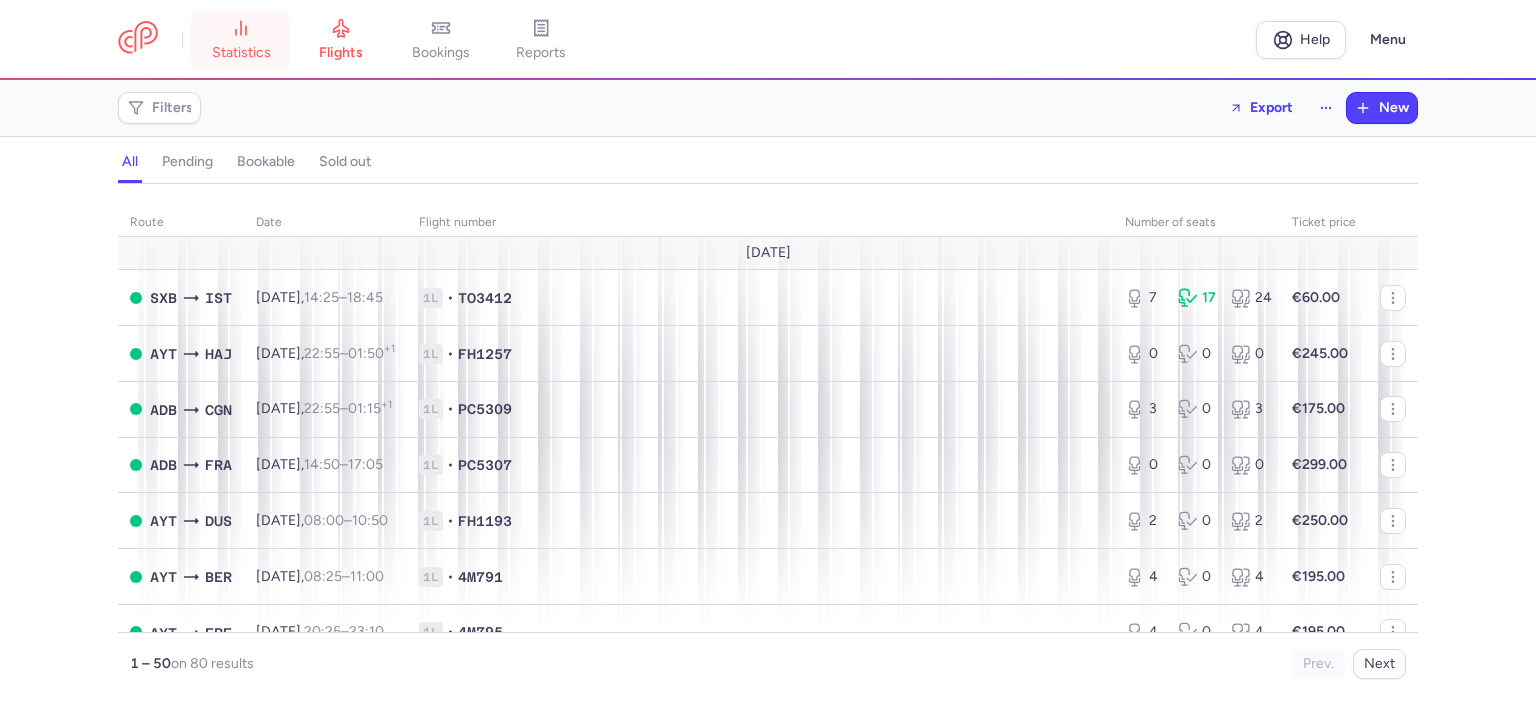 click on "statistics" at bounding box center [241, 53] 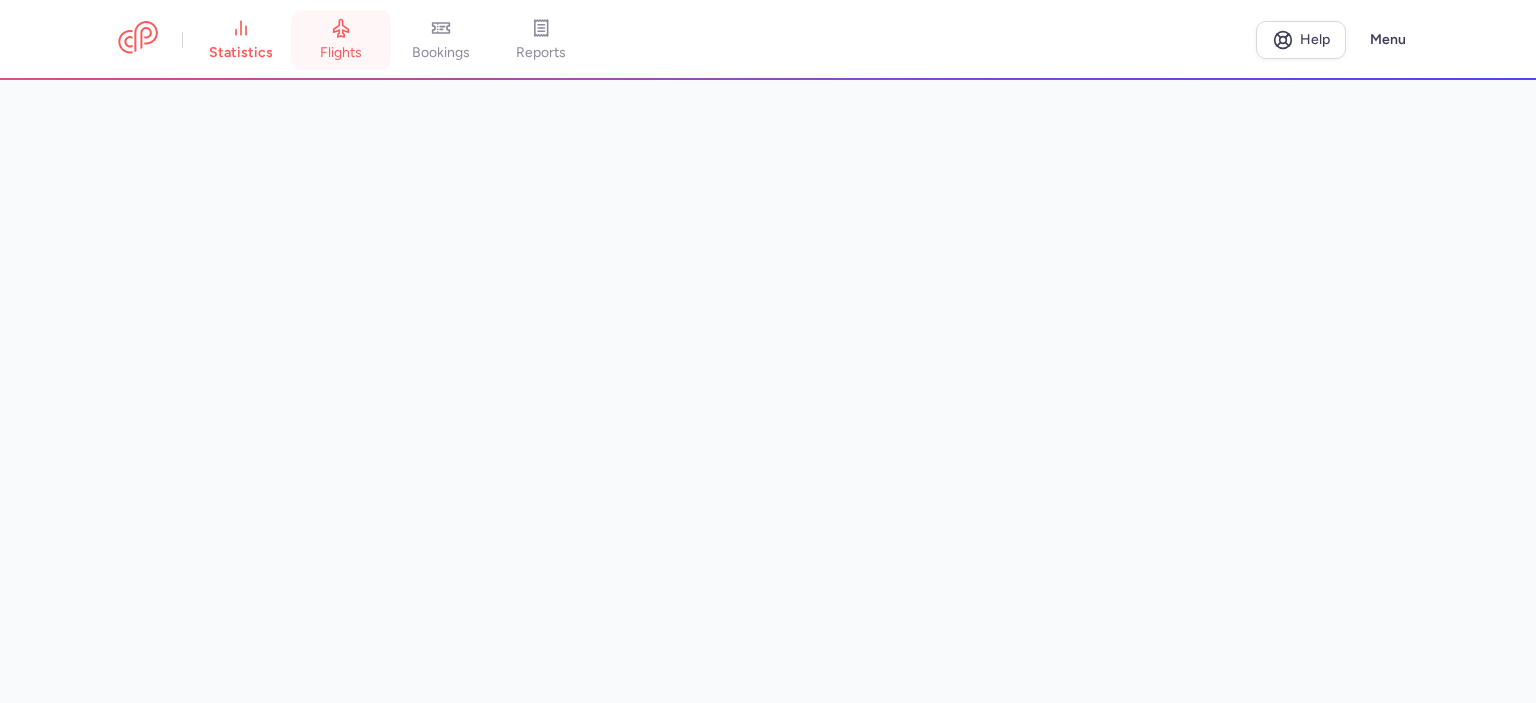 click on "flights" at bounding box center (341, 53) 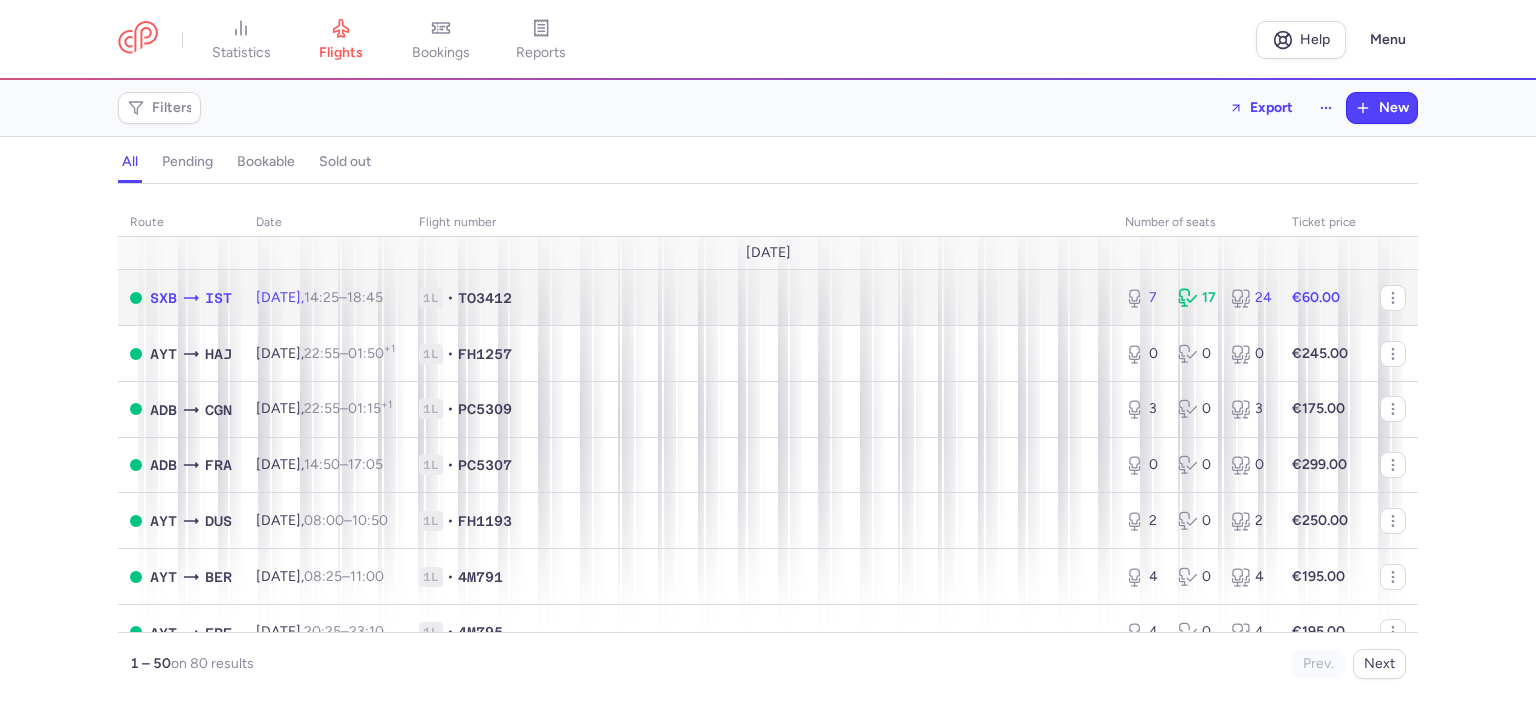 click on "1L • TO3412" 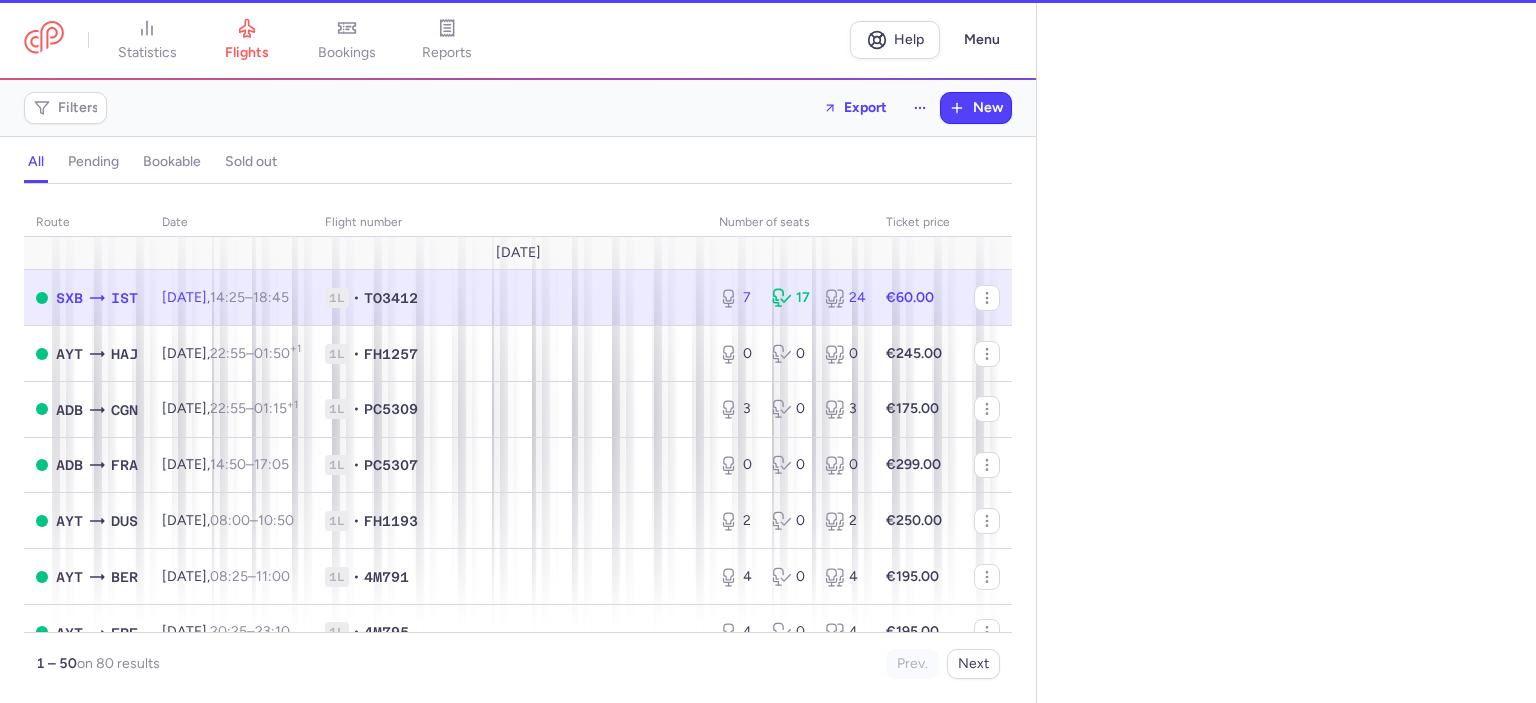 select on "days" 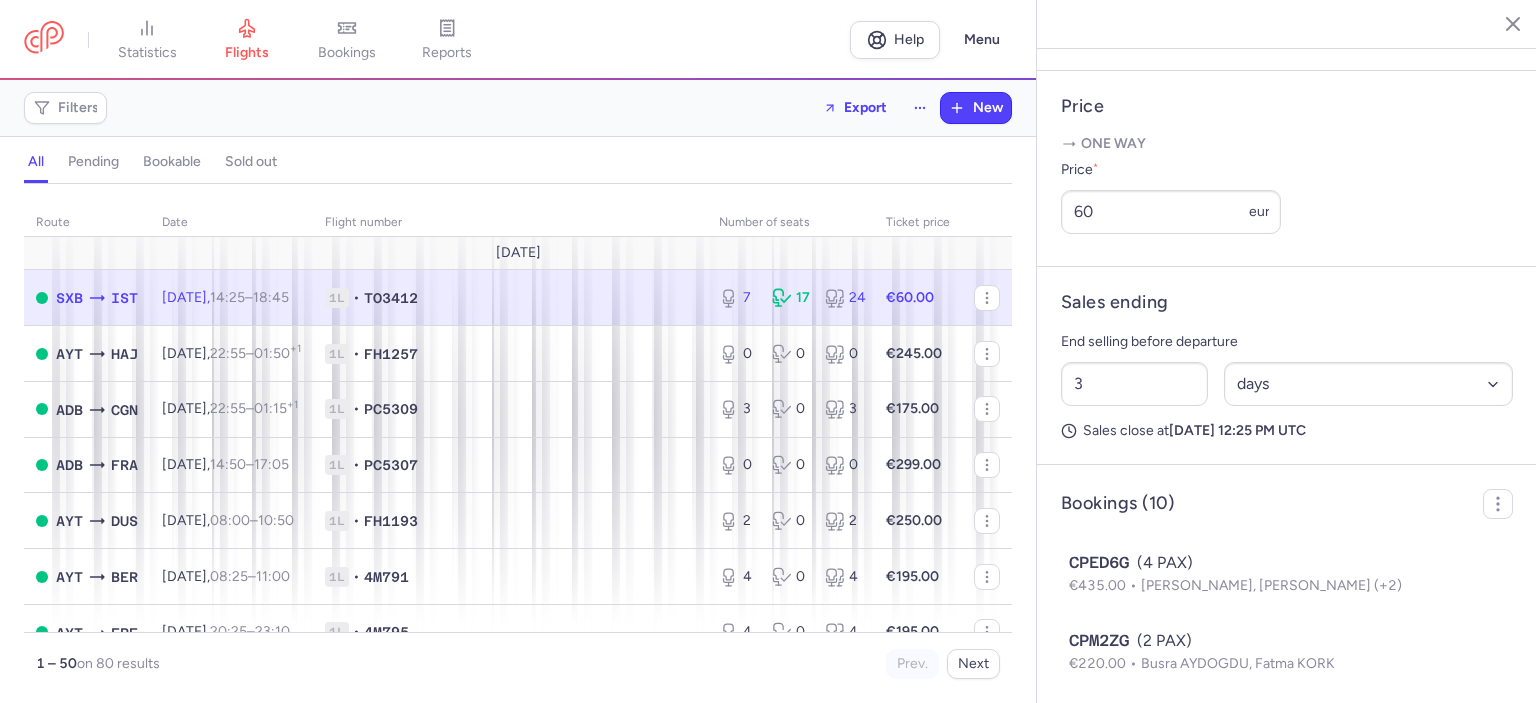 scroll, scrollTop: 751, scrollLeft: 0, axis: vertical 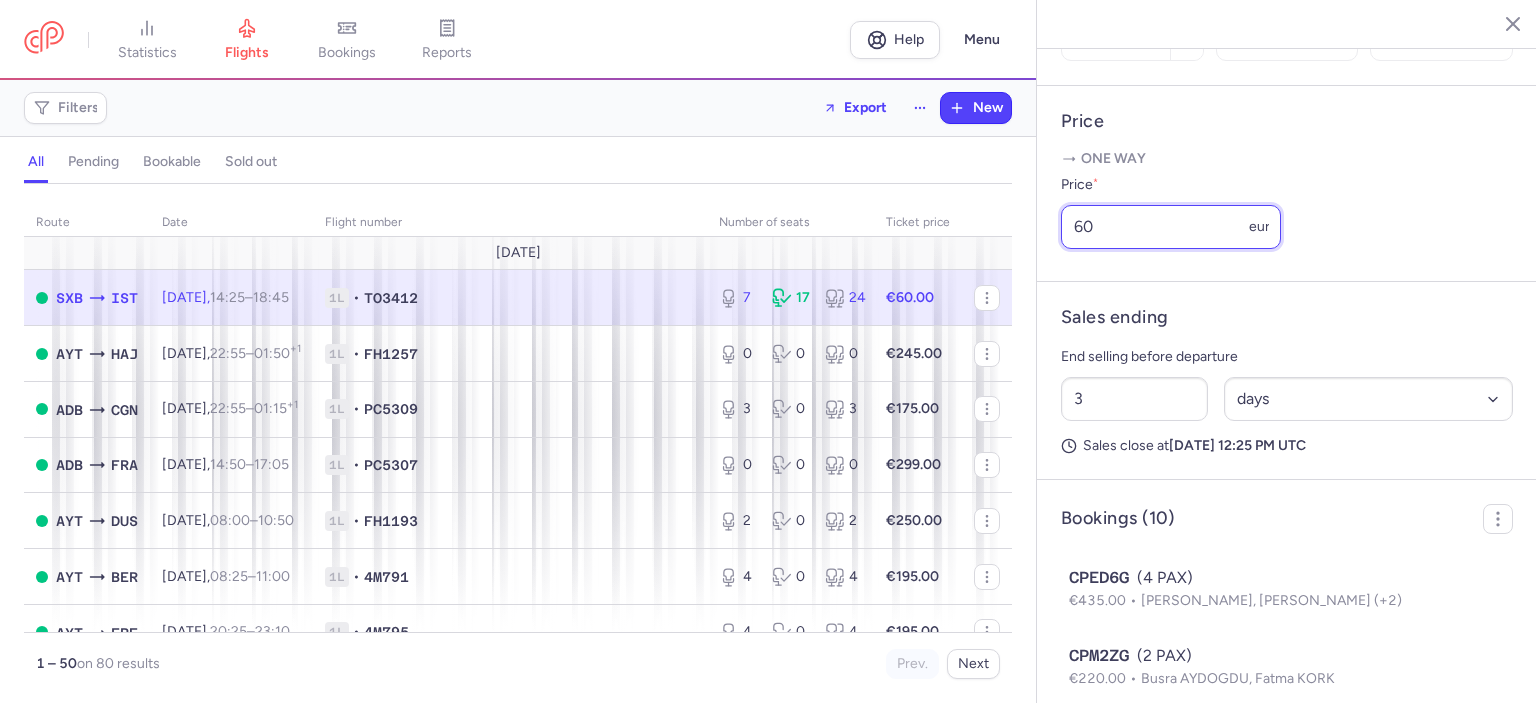 drag, startPoint x: 1112, startPoint y: 259, endPoint x: 1048, endPoint y: 259, distance: 64 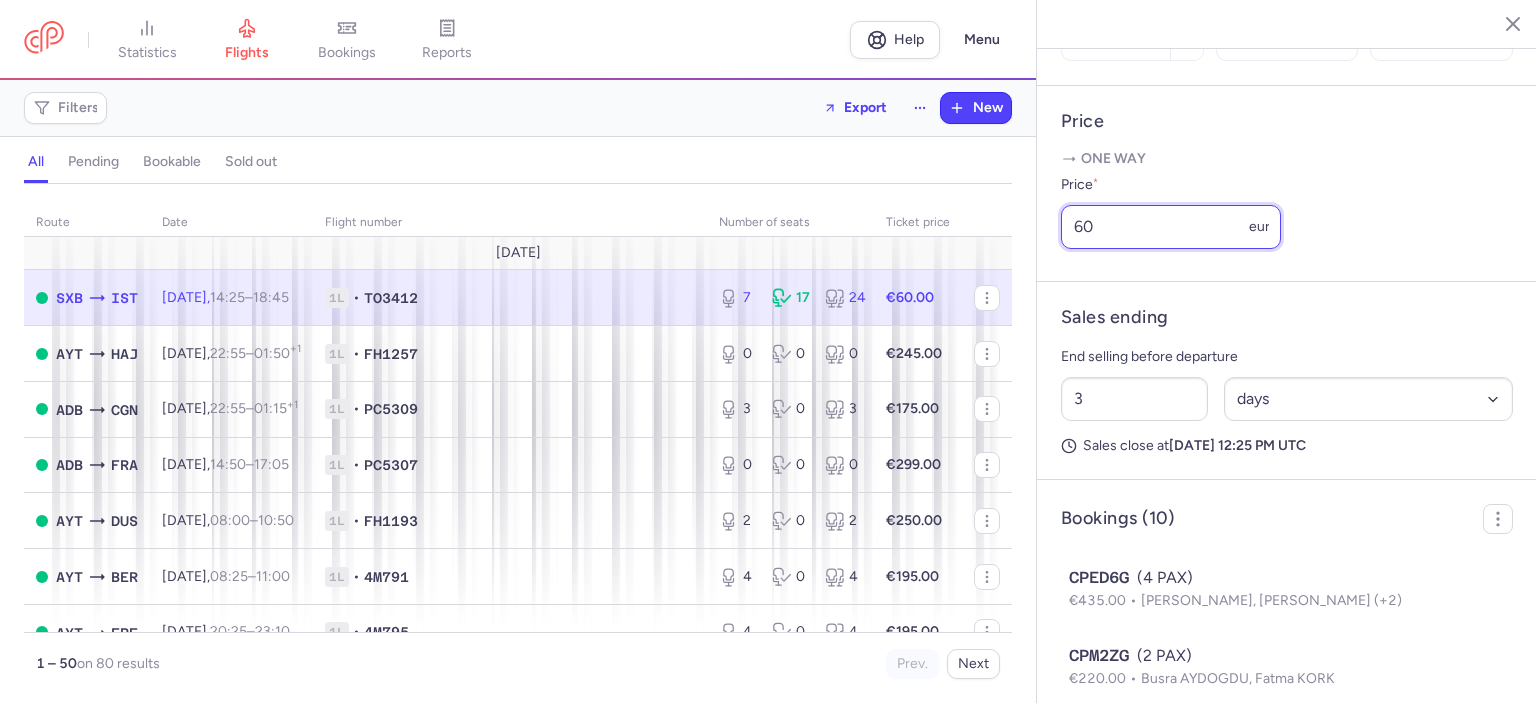 click on "Price  One way  Price  * 60 eur" at bounding box center (1287, 184) 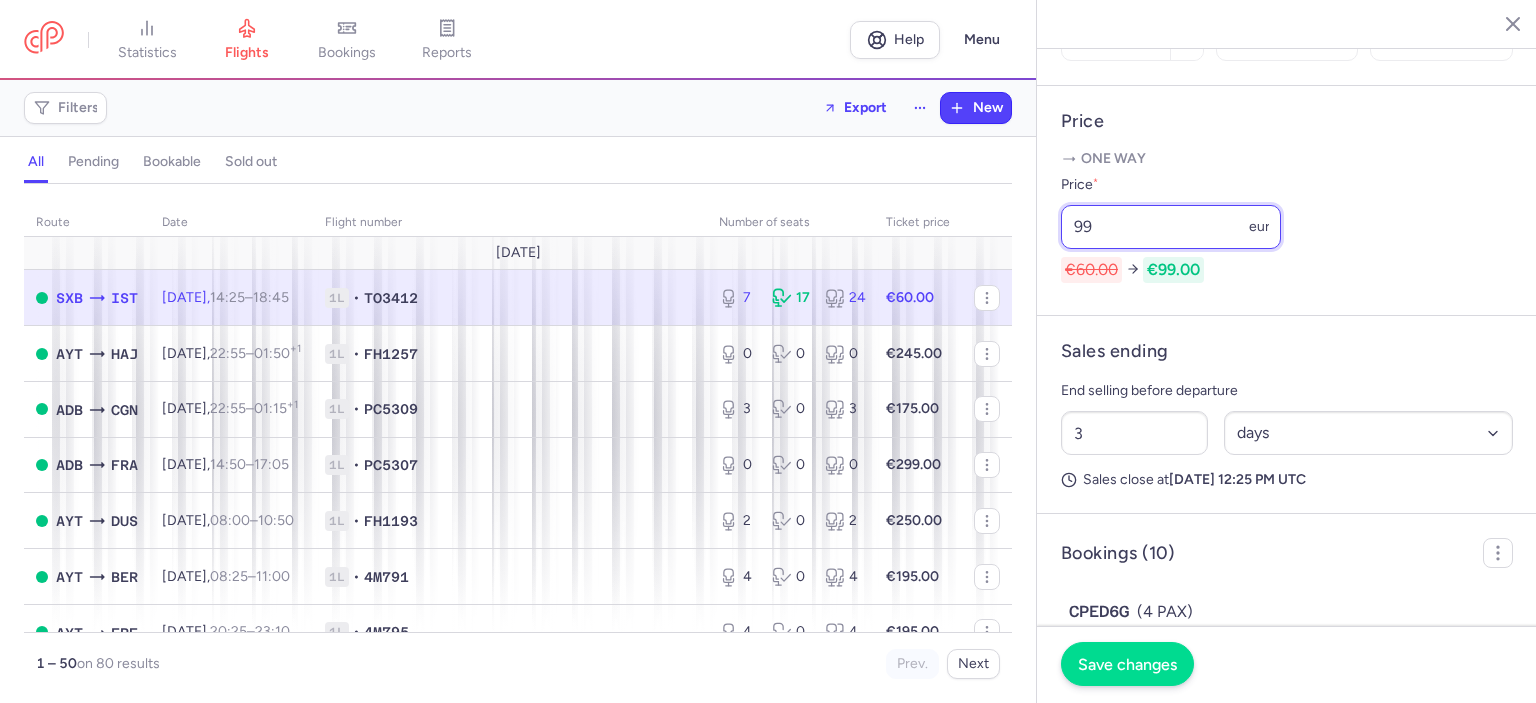 type on "99" 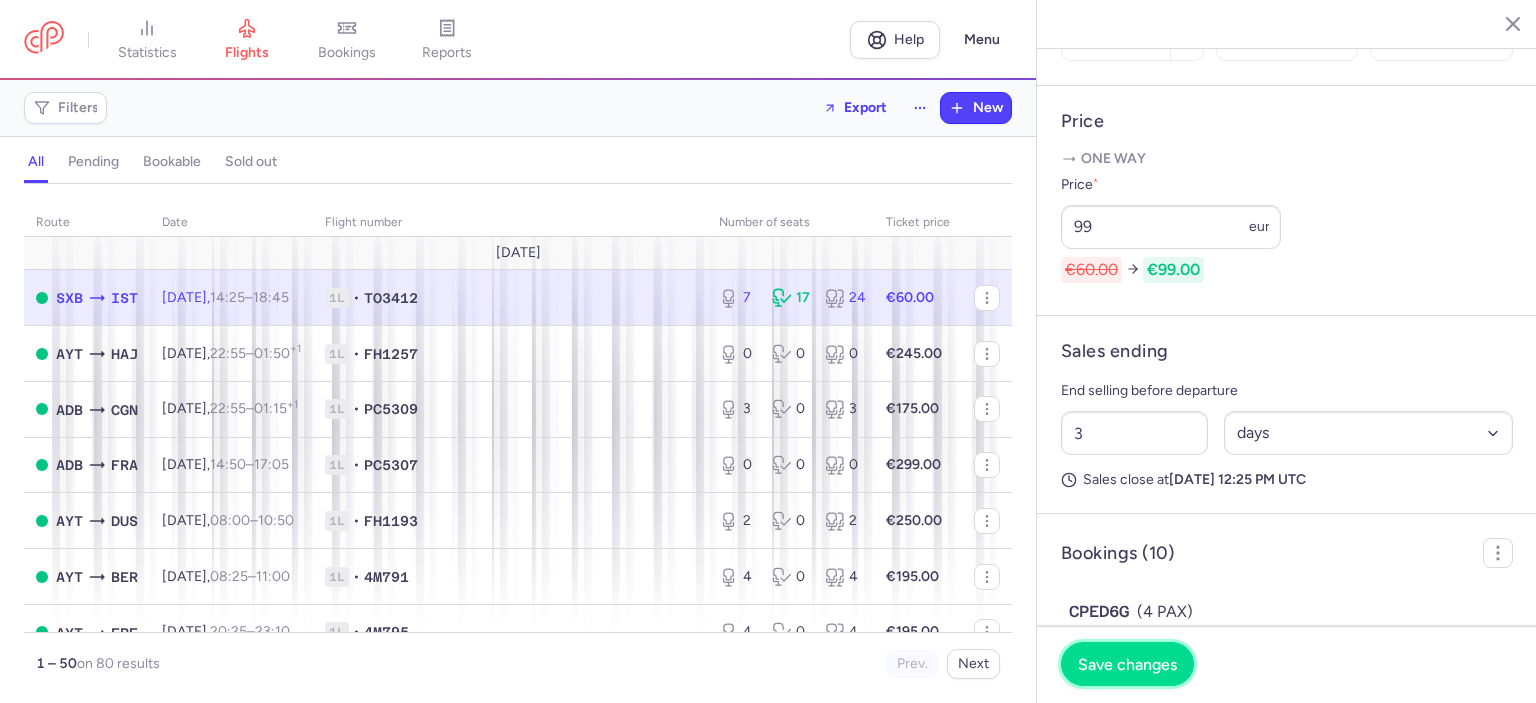 click on "Save changes" at bounding box center (1127, 664) 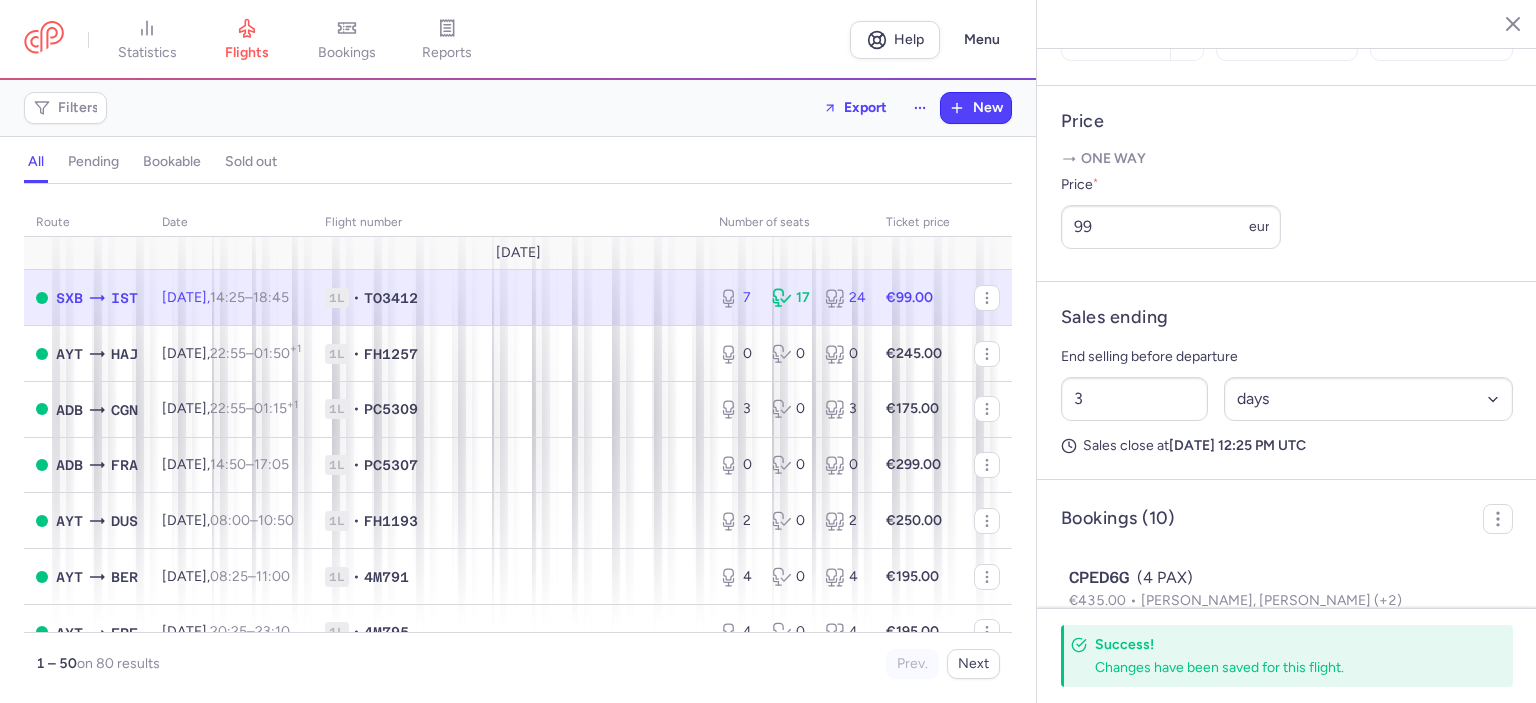 click 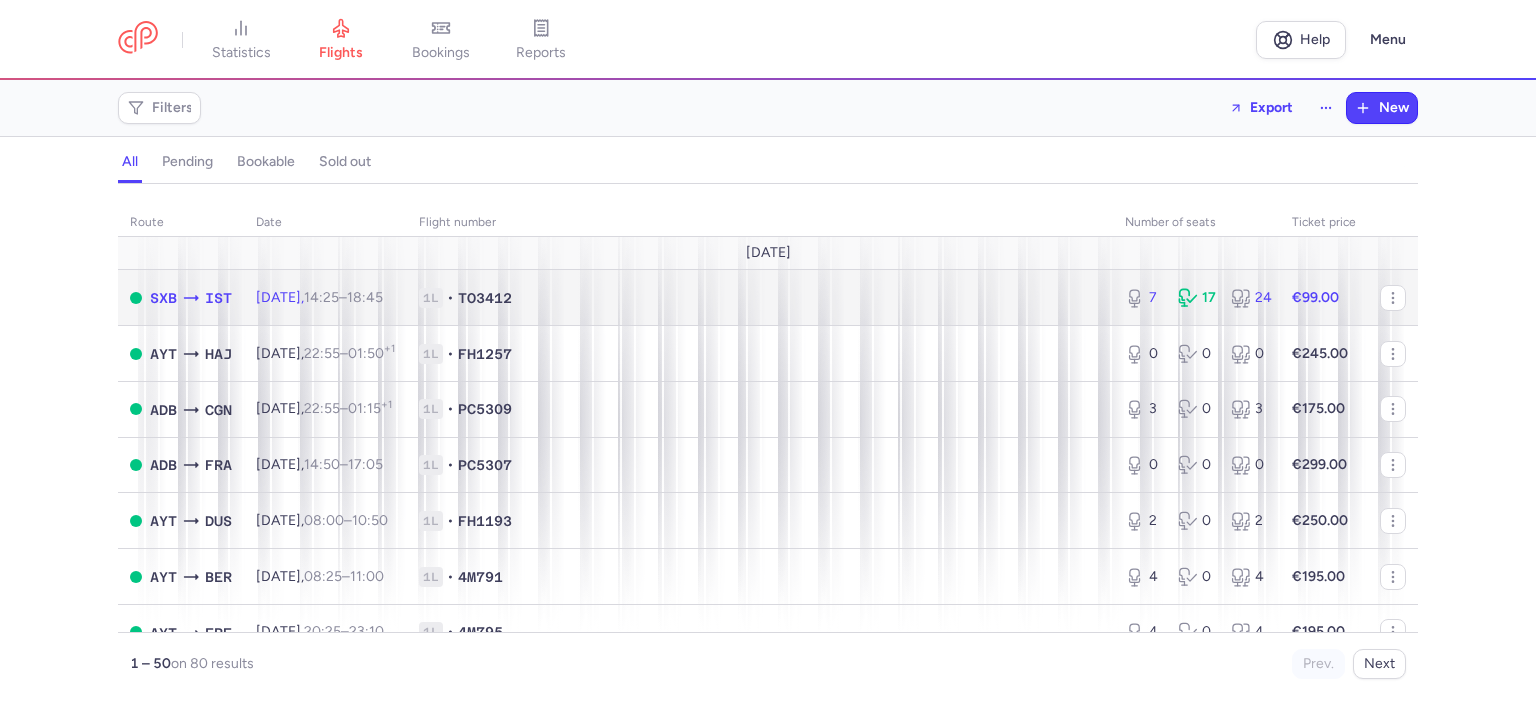 click on "1L • TO3412" 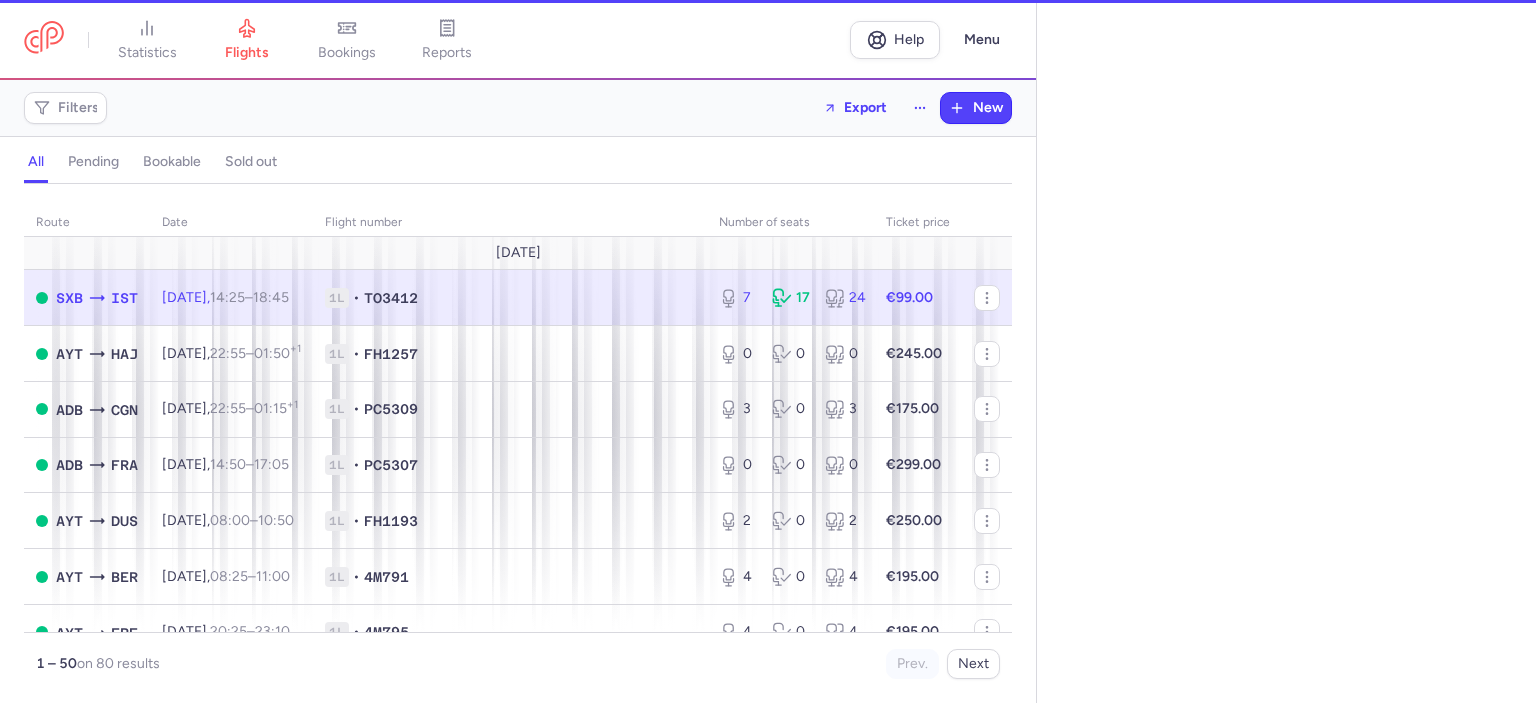 select on "days" 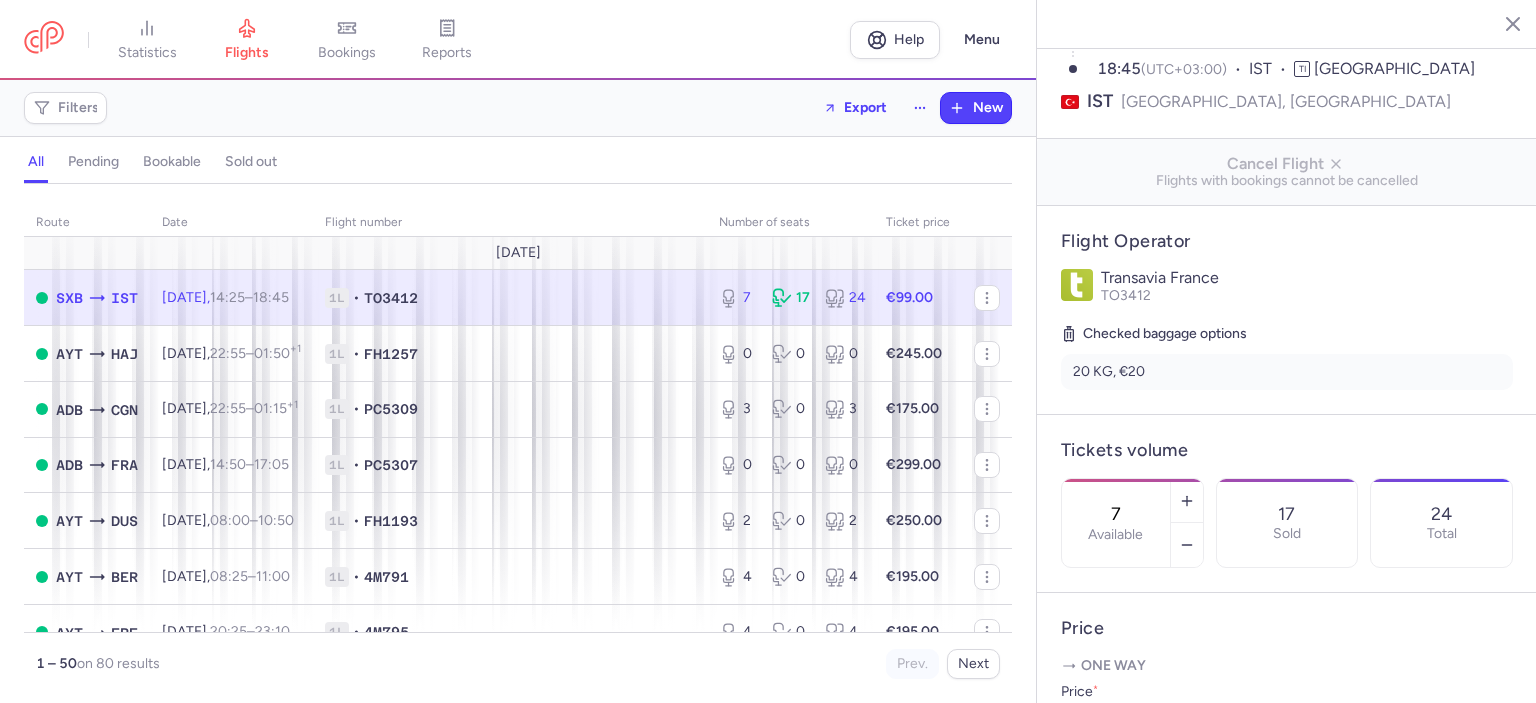 scroll, scrollTop: 274, scrollLeft: 0, axis: vertical 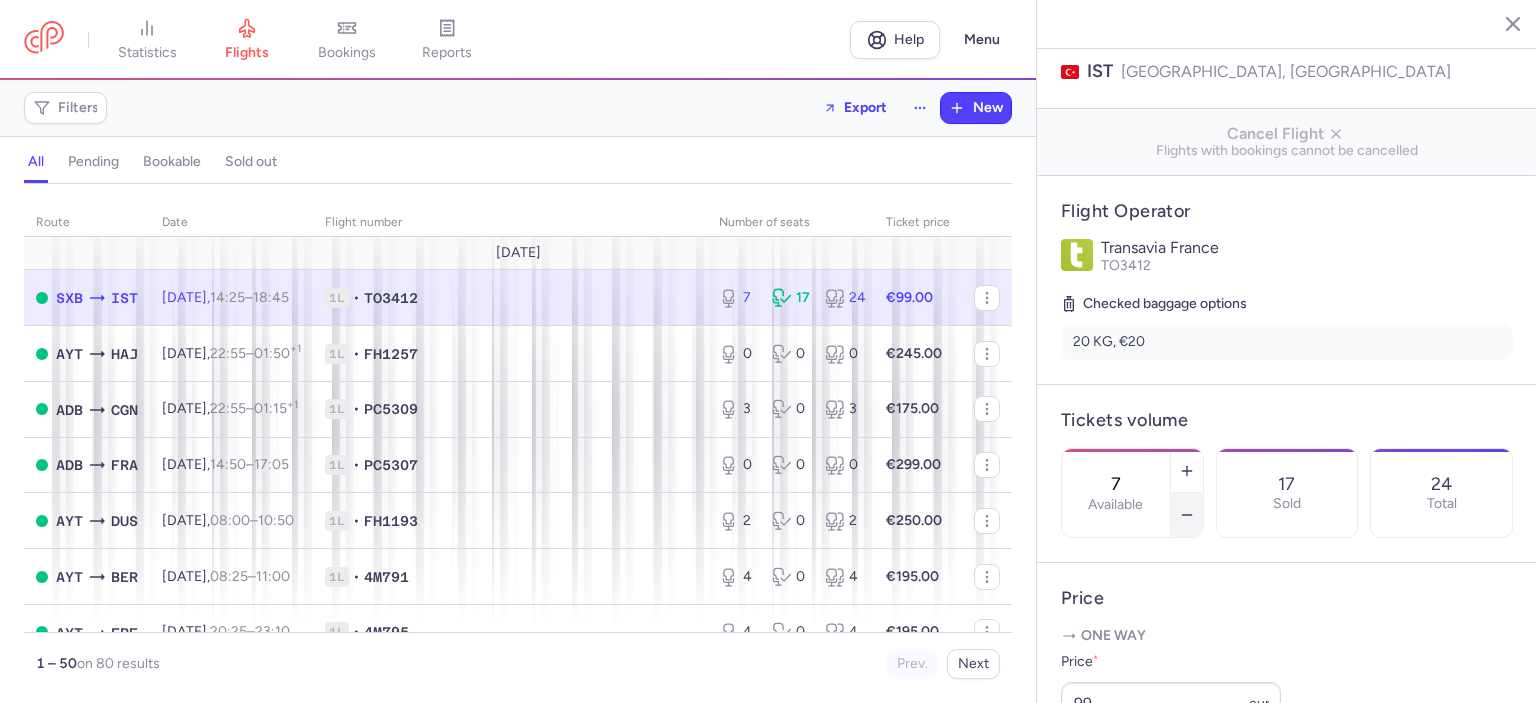 click 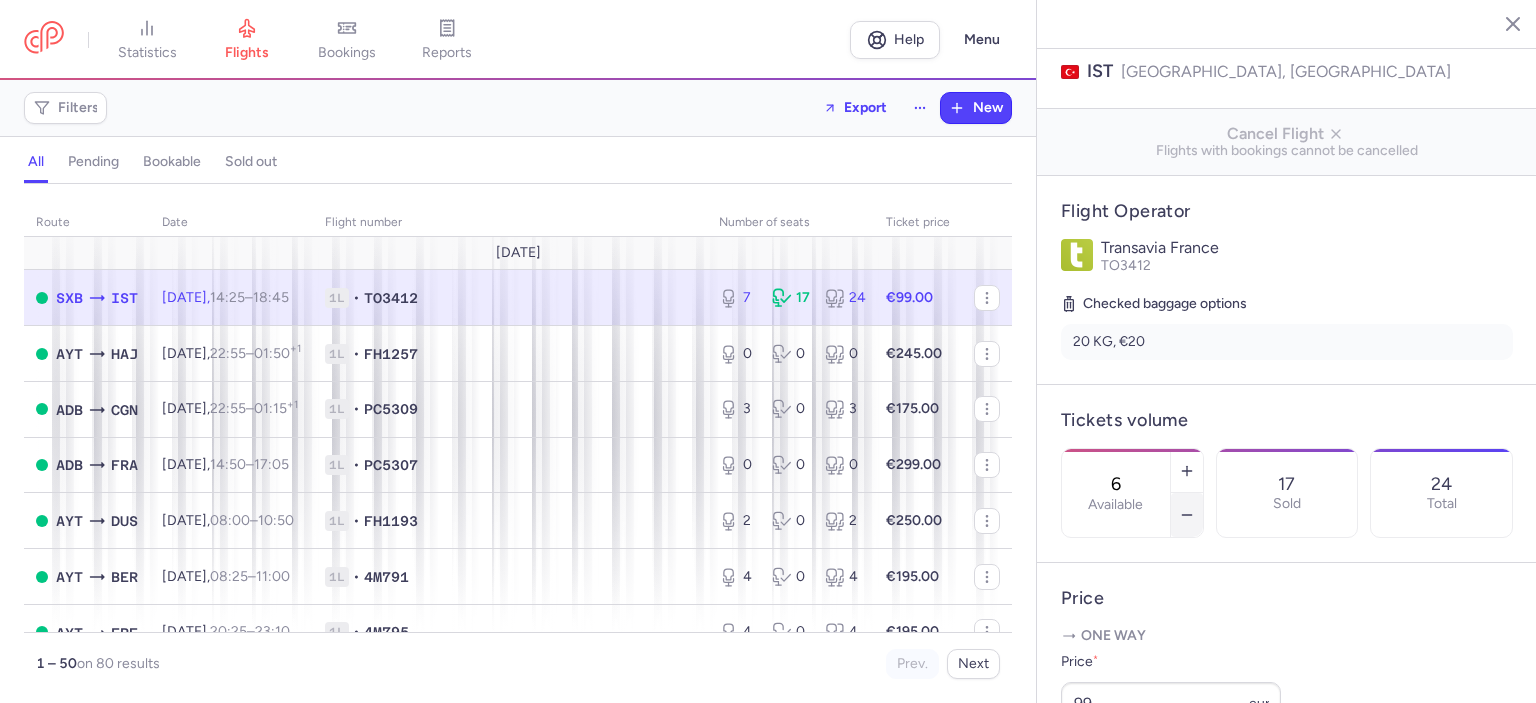 click 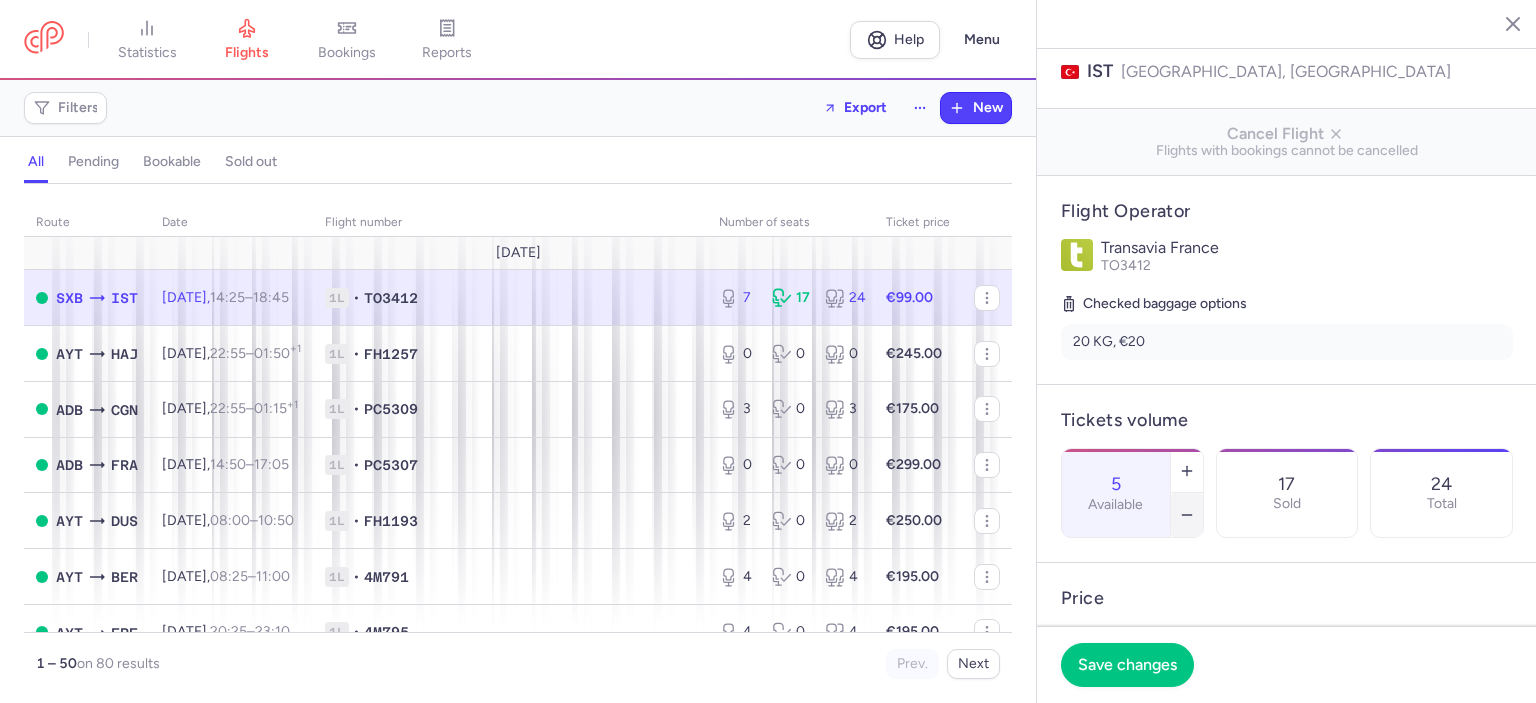click 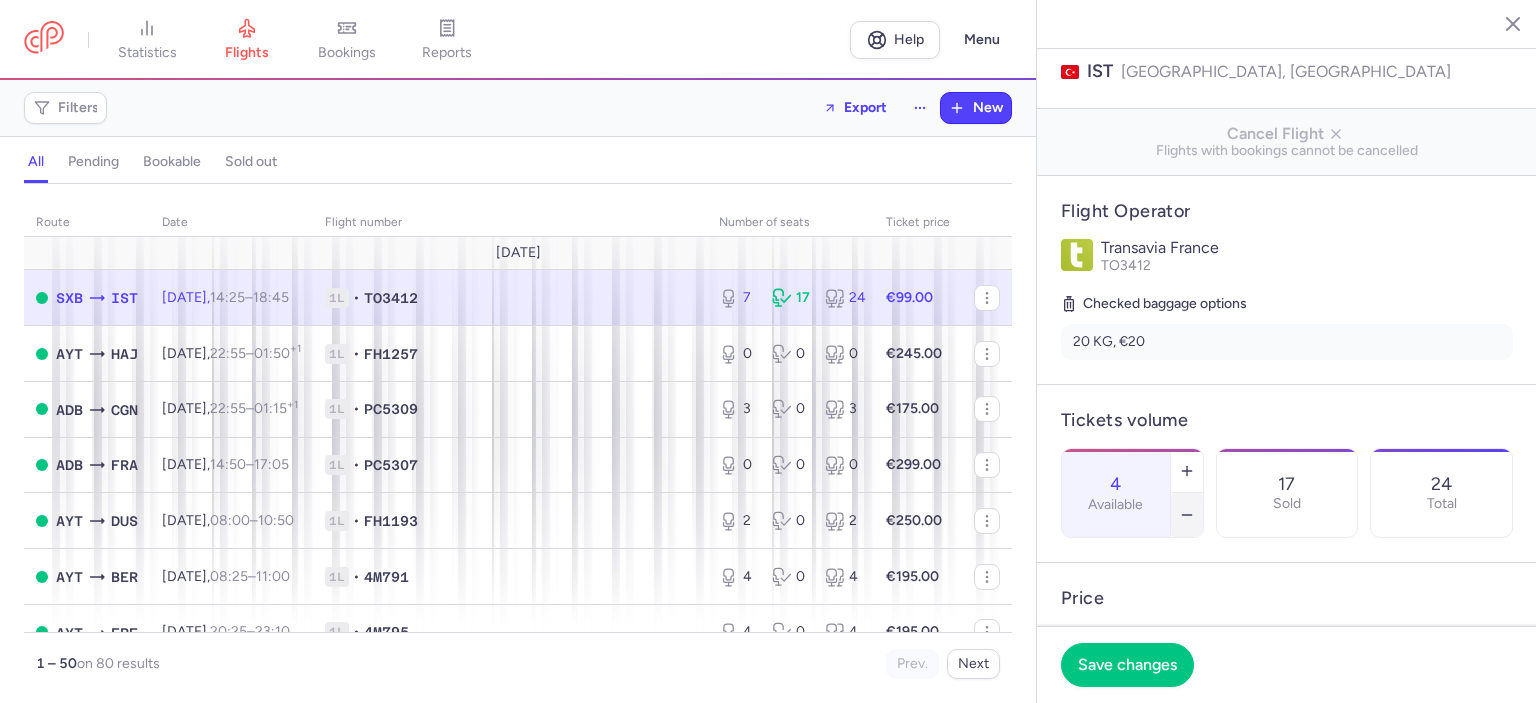 click 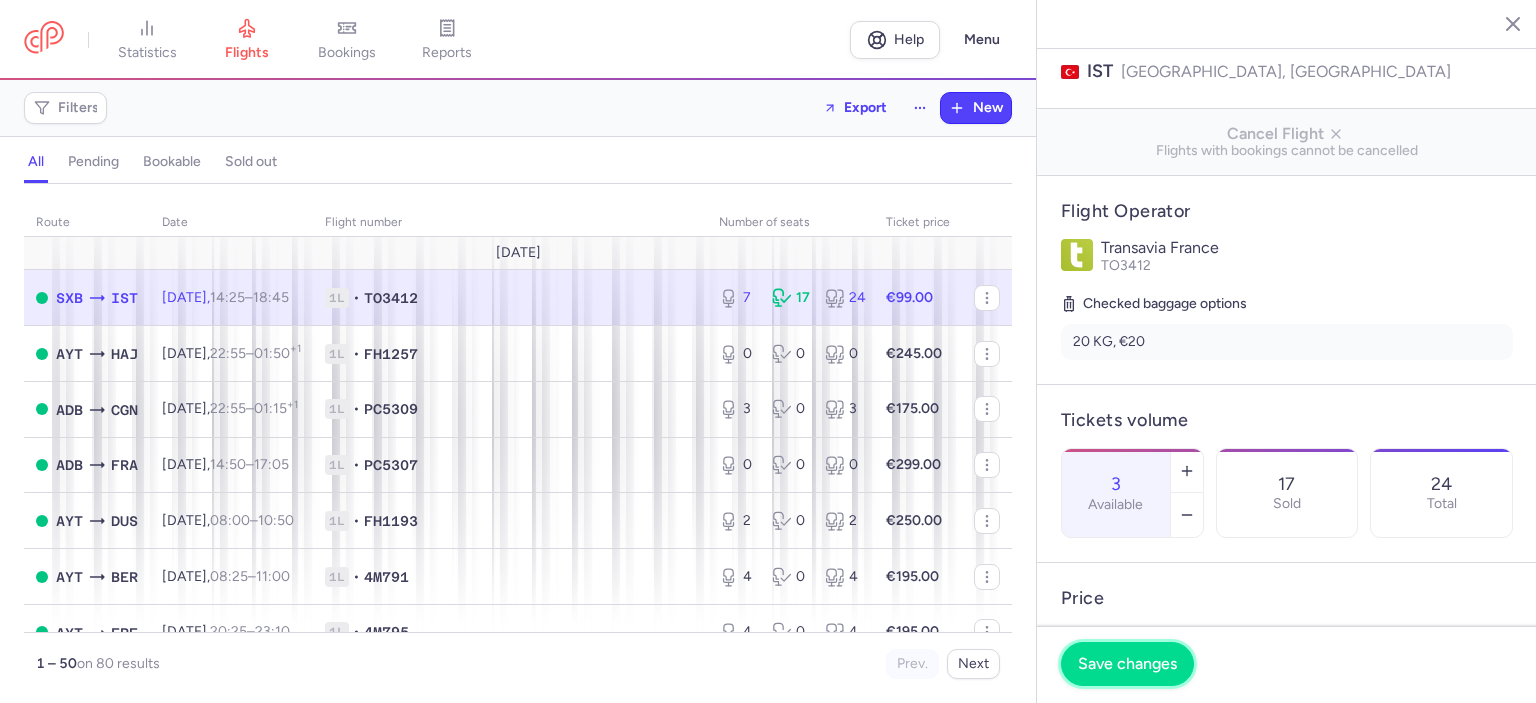 click on "Save changes" at bounding box center [1127, 664] 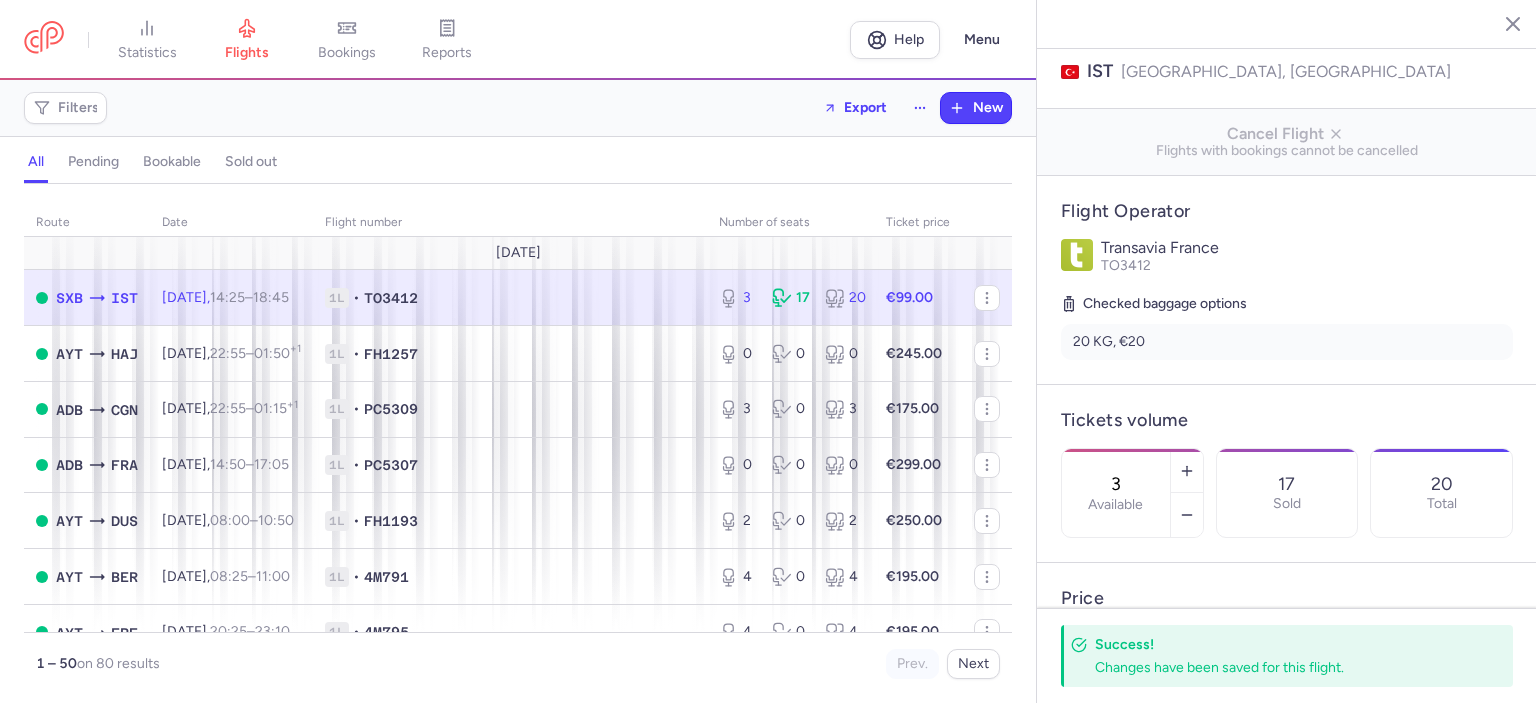 click 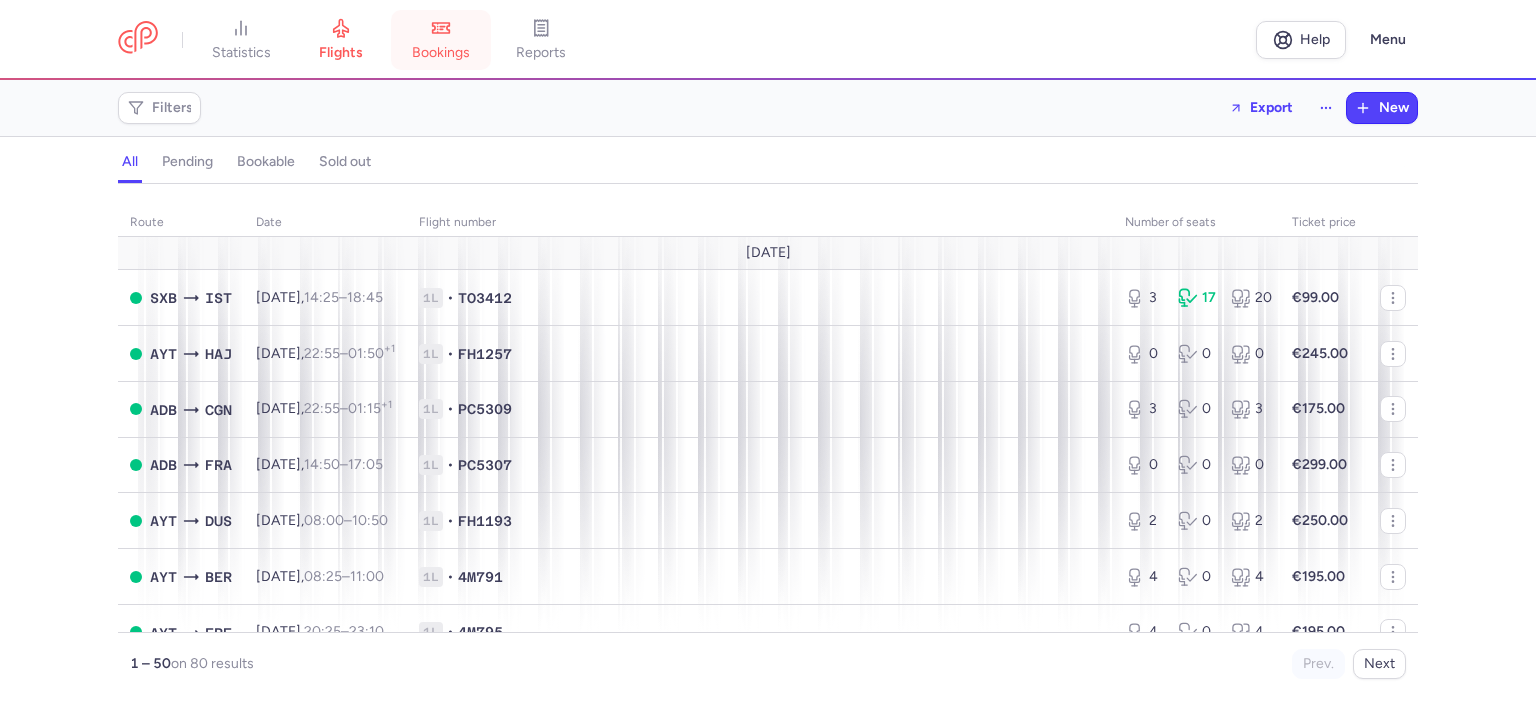 click on "bookings" at bounding box center (441, 53) 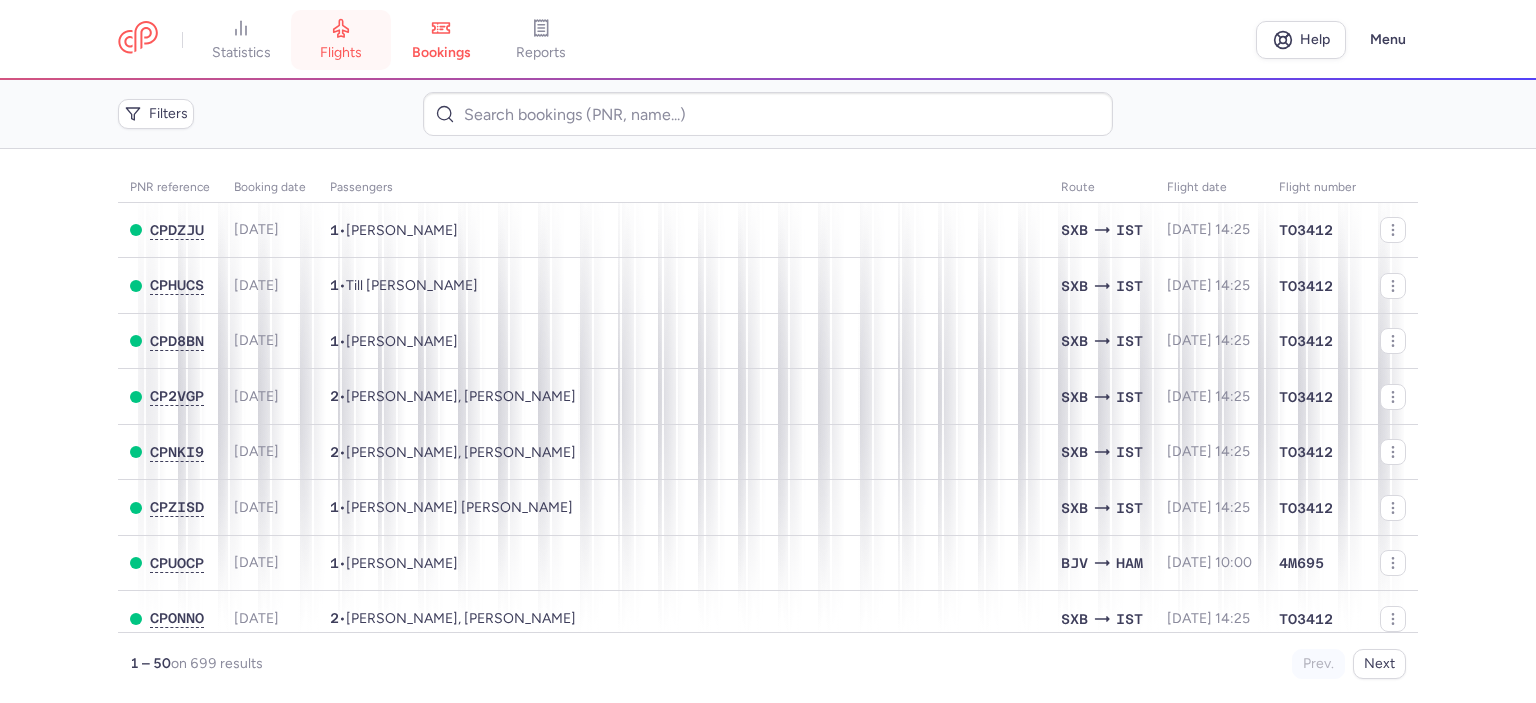 click on "flights" at bounding box center [341, 40] 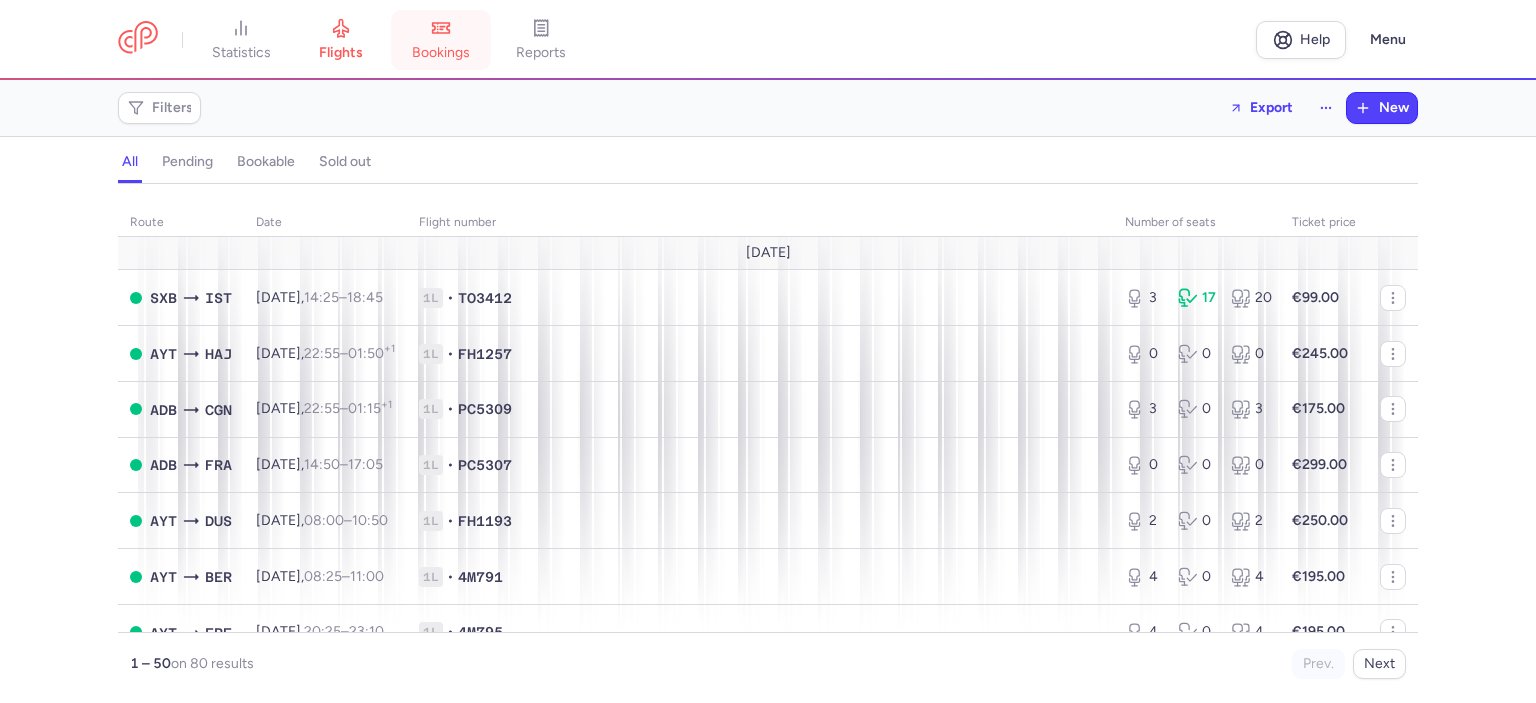click on "bookings" at bounding box center (441, 53) 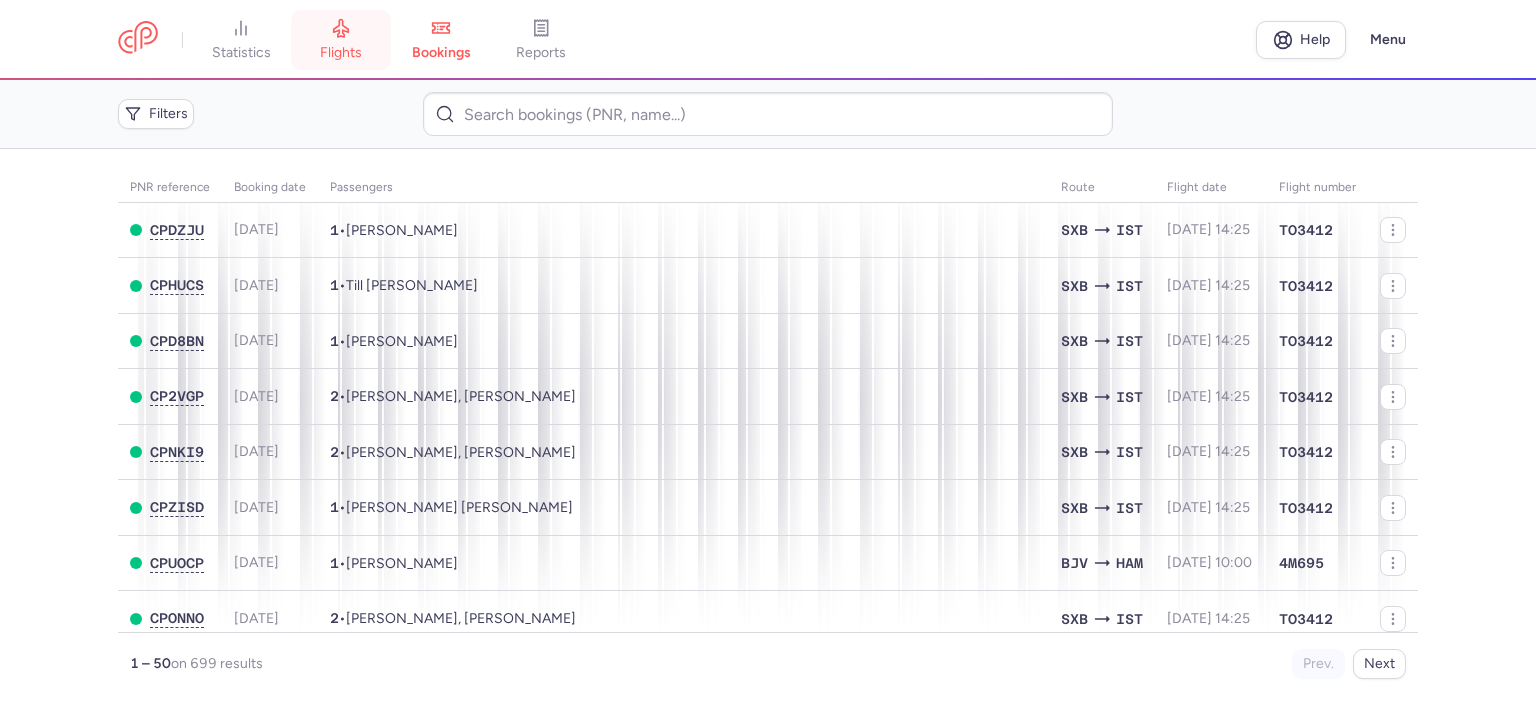 click on "flights" at bounding box center [341, 53] 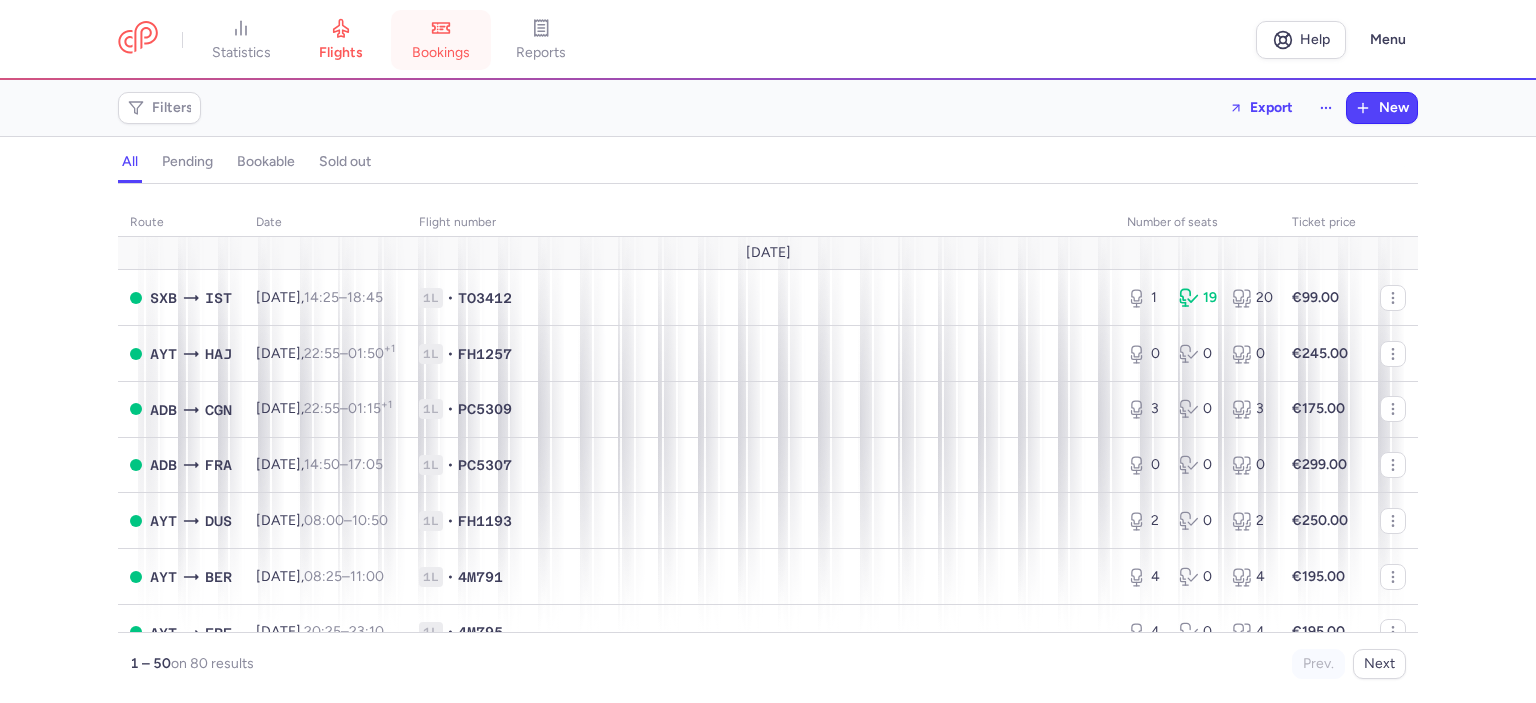 click on "bookings" at bounding box center (441, 40) 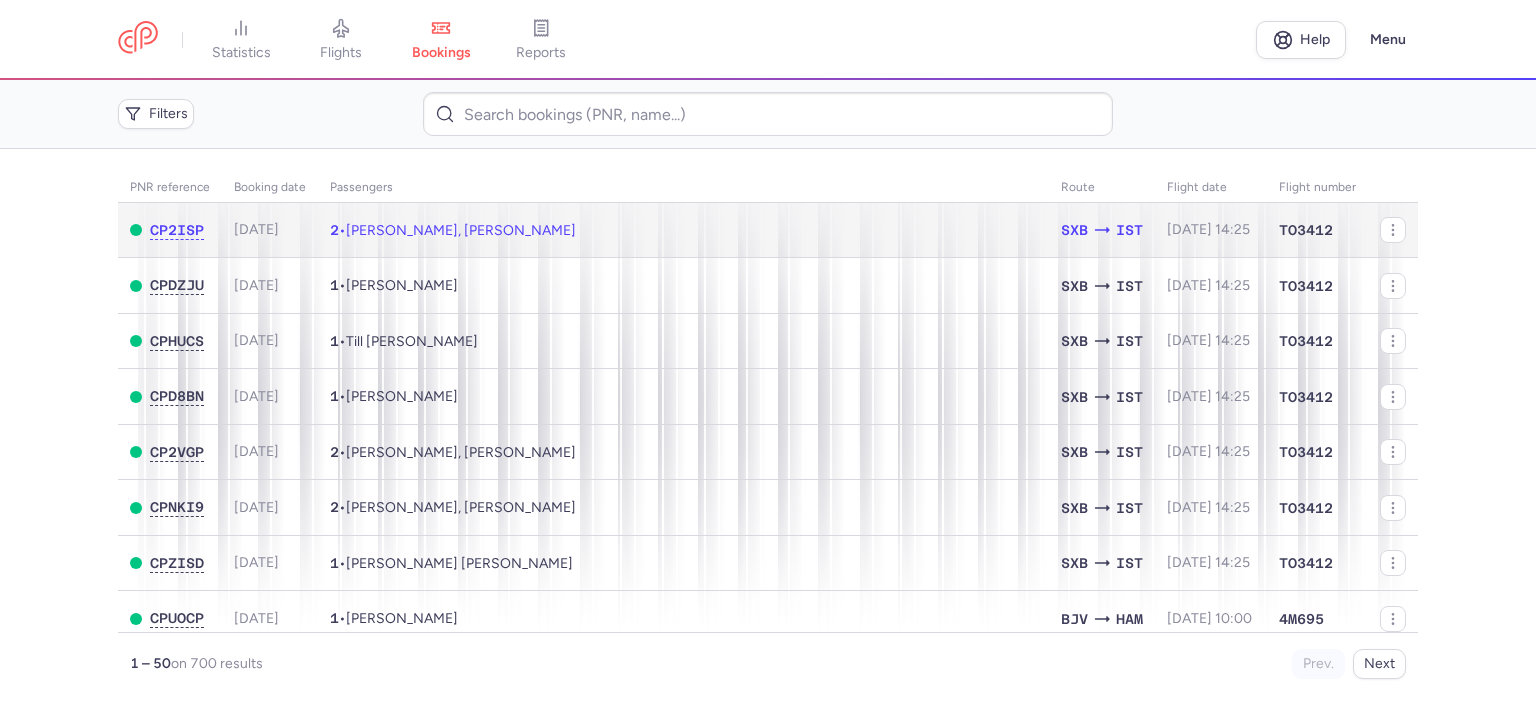 click on "[PERSON_NAME], [PERSON_NAME]" at bounding box center [461, 230] 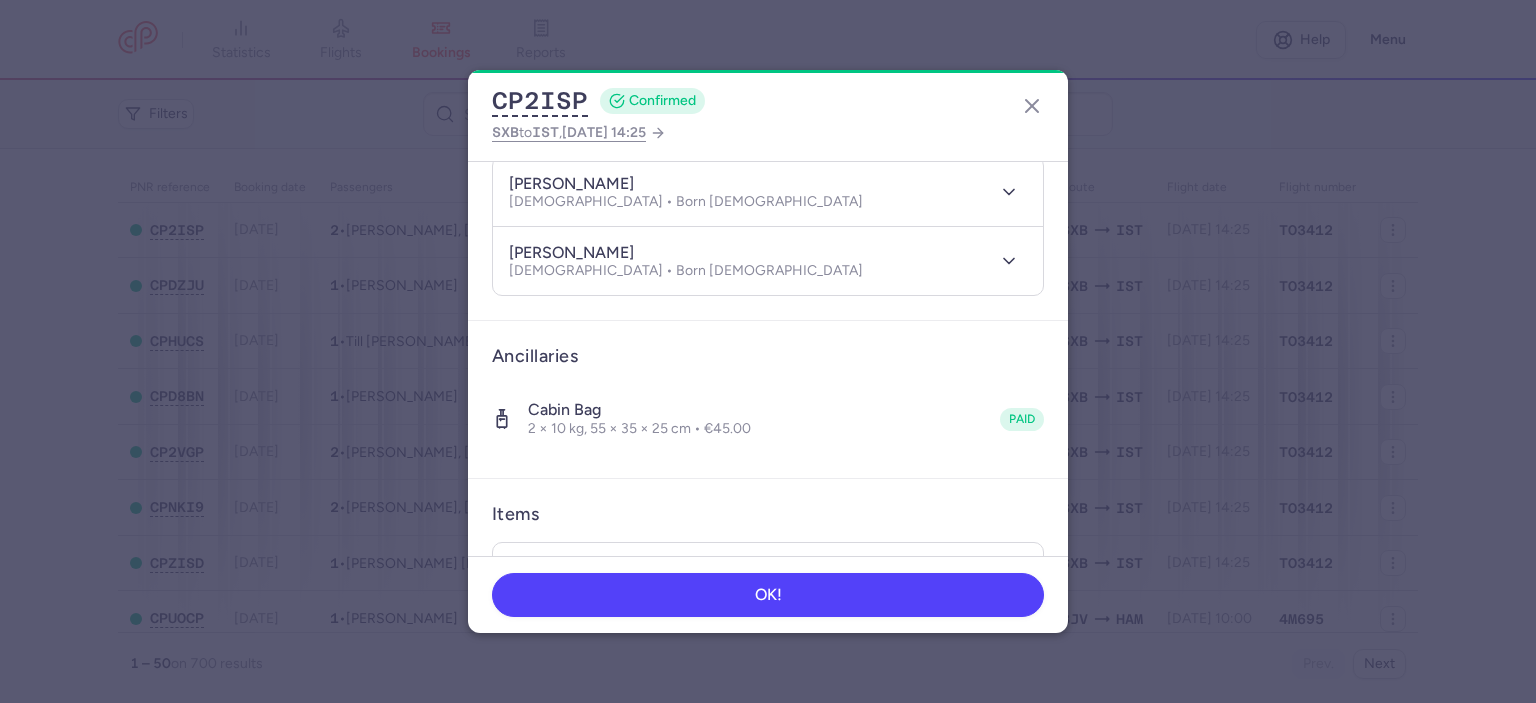 scroll, scrollTop: 146, scrollLeft: 0, axis: vertical 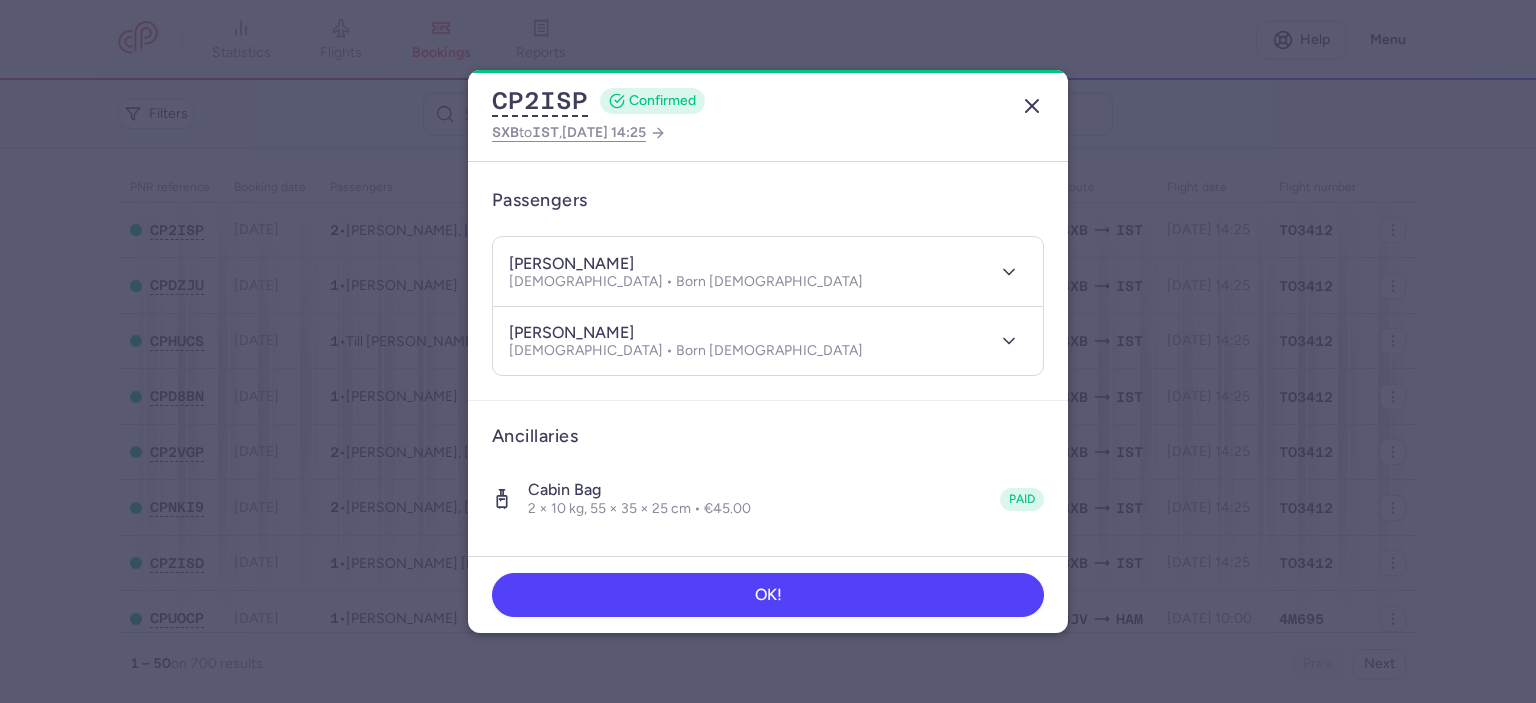 click 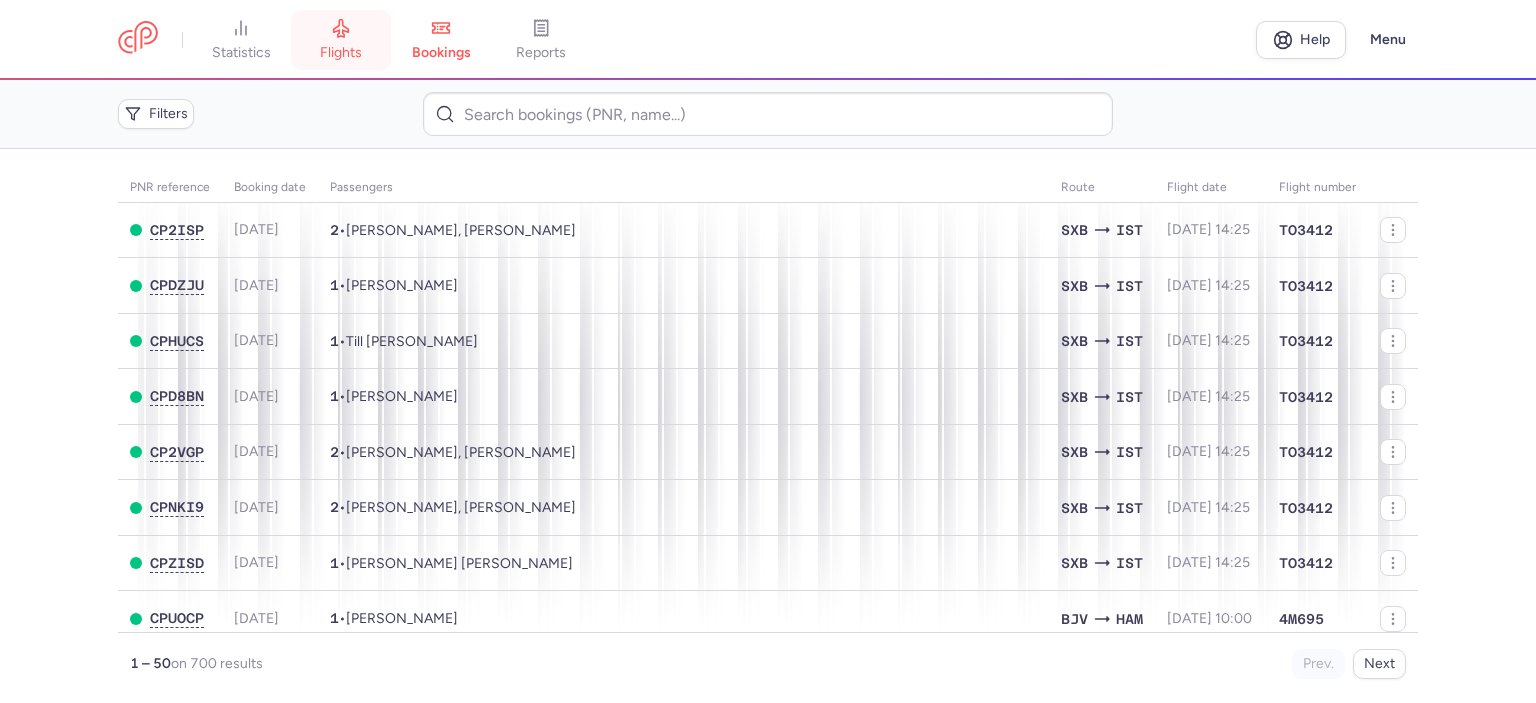 click on "flights" at bounding box center (341, 53) 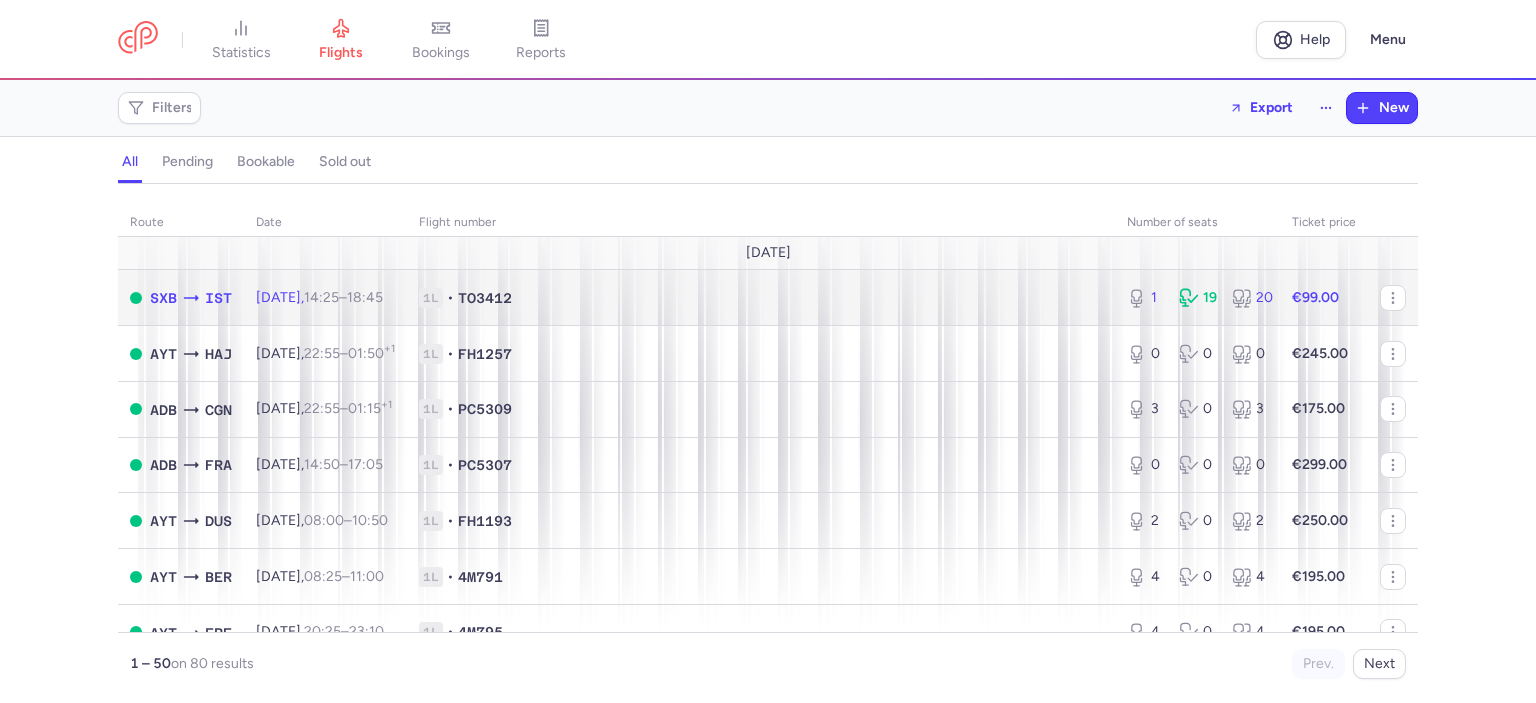 click on "1L • TO3412" 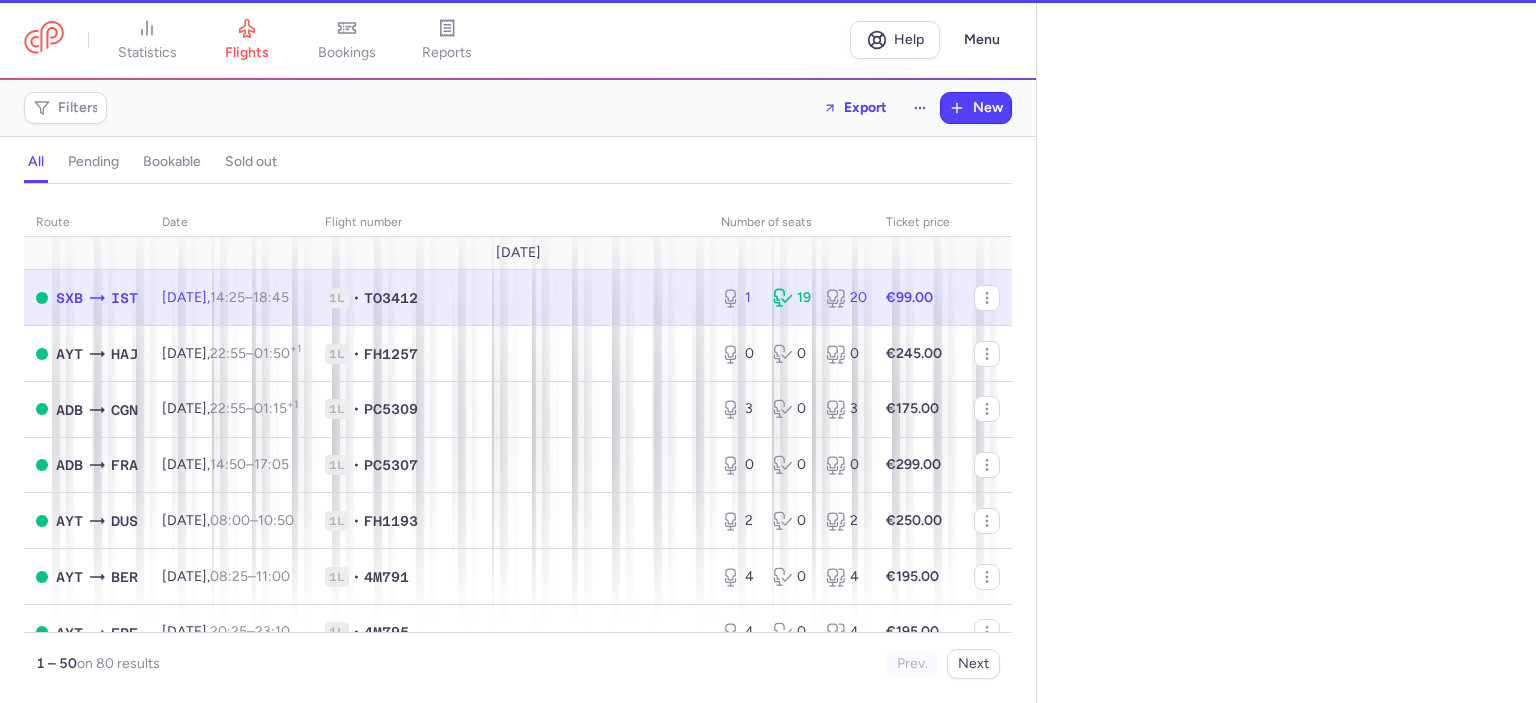 select on "days" 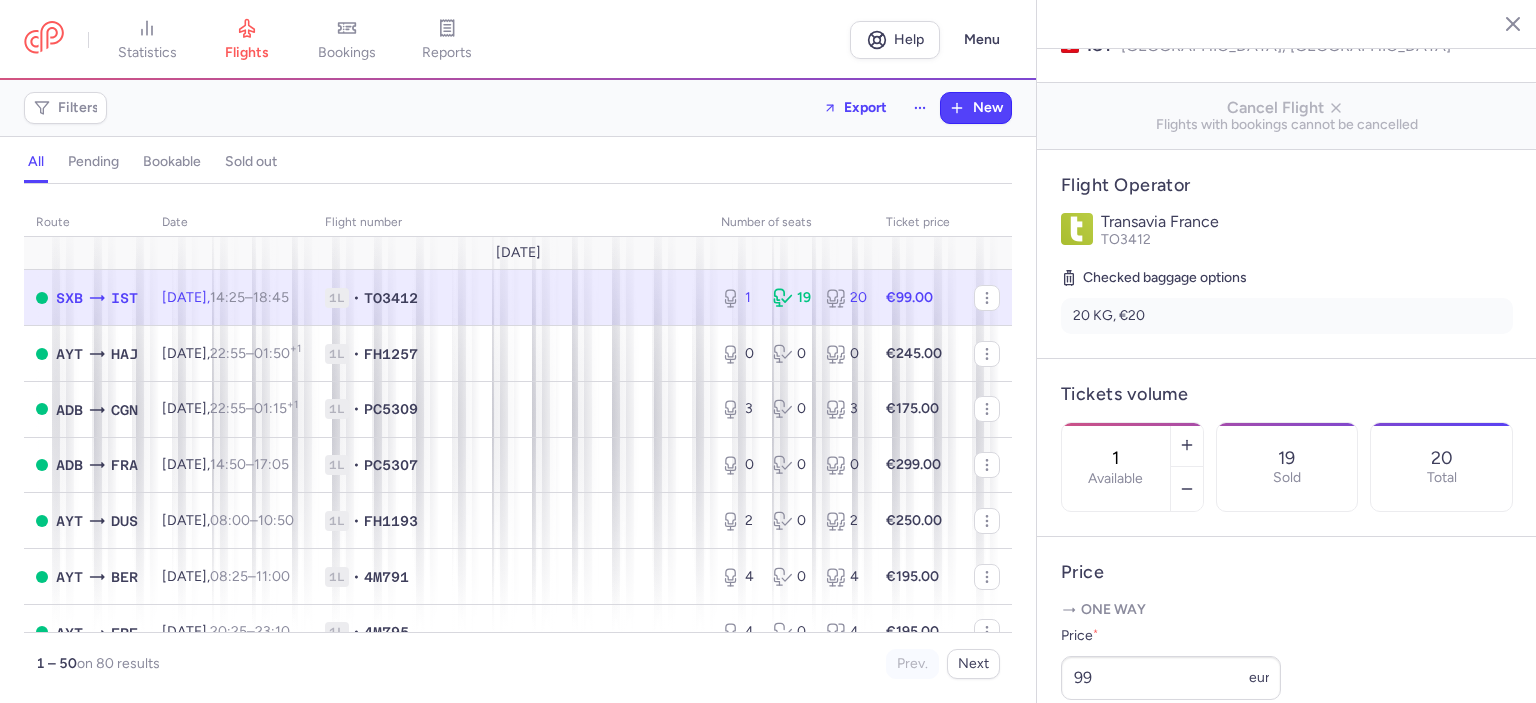 scroll, scrollTop: 353, scrollLeft: 0, axis: vertical 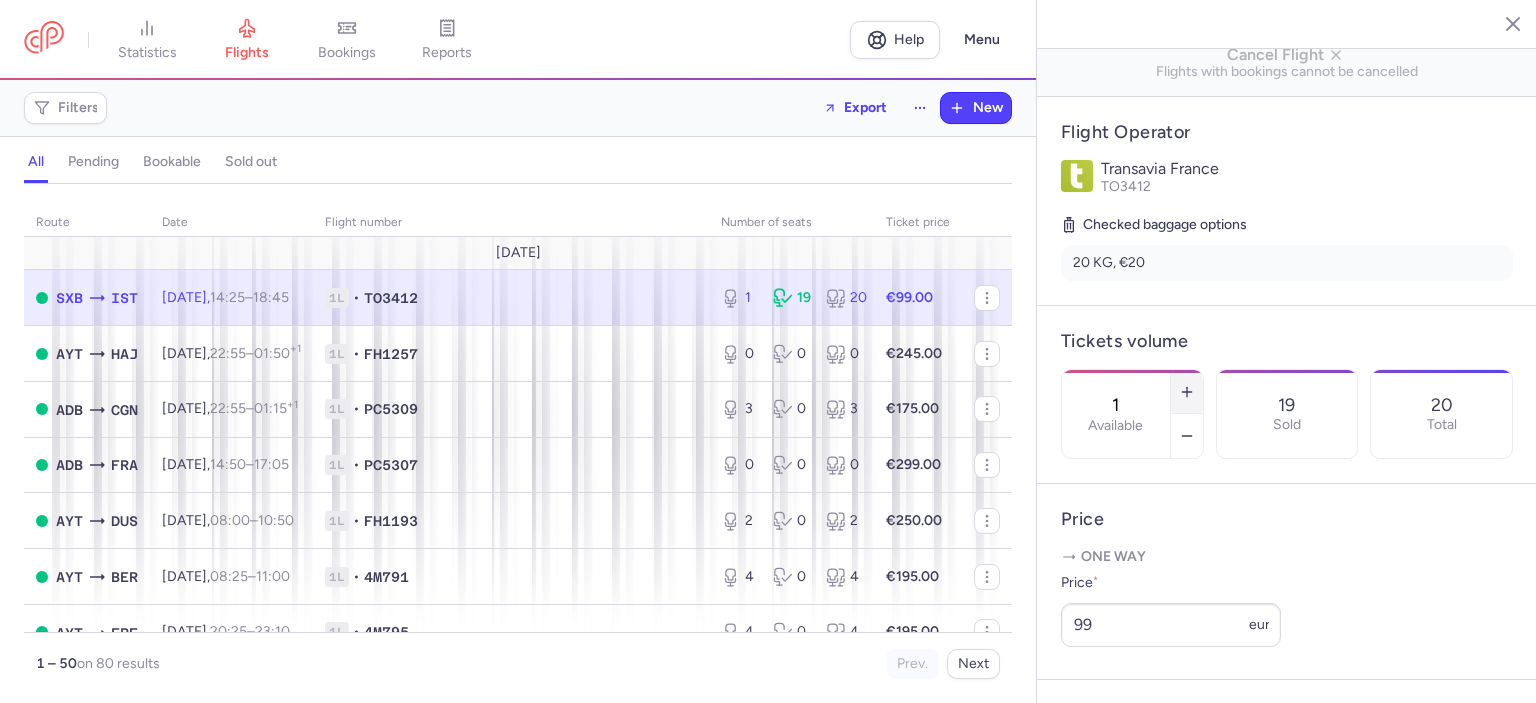click 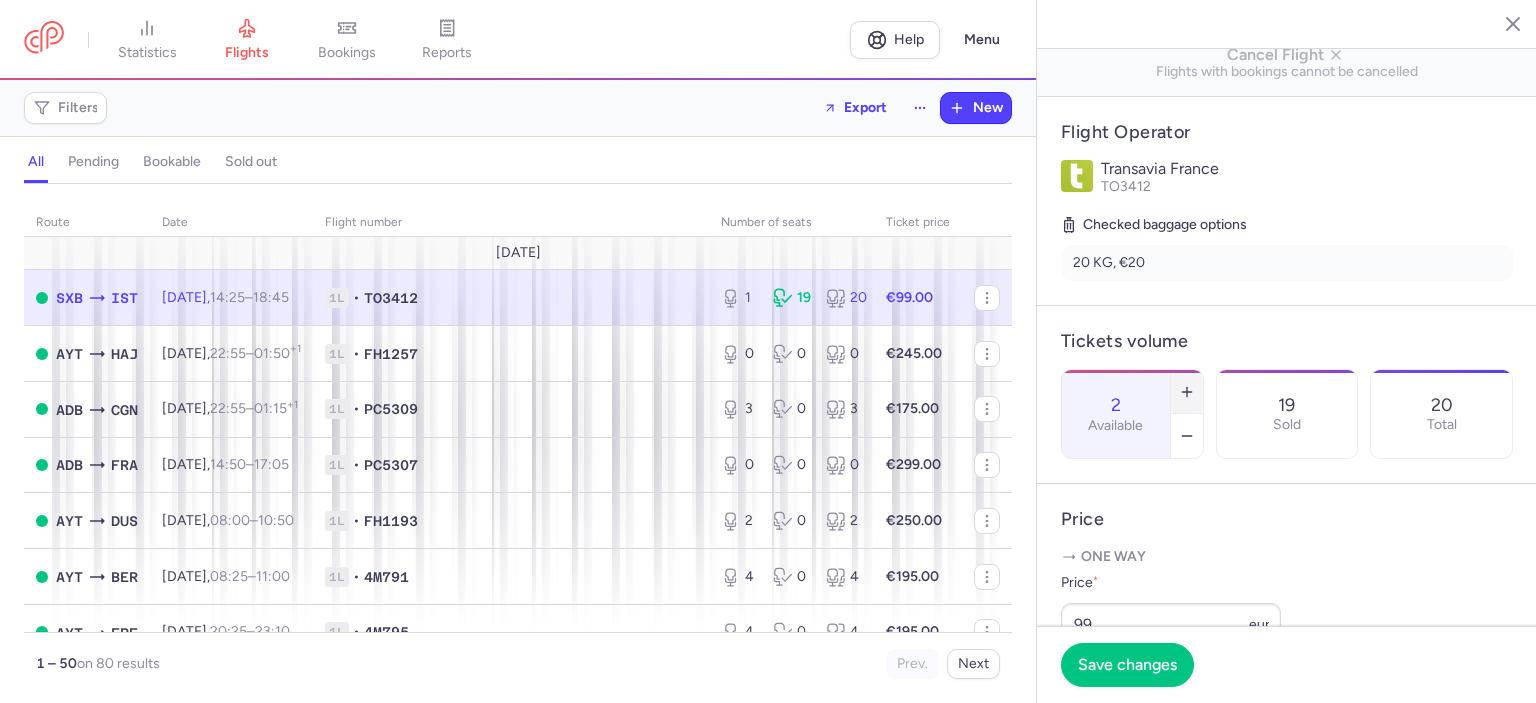 click 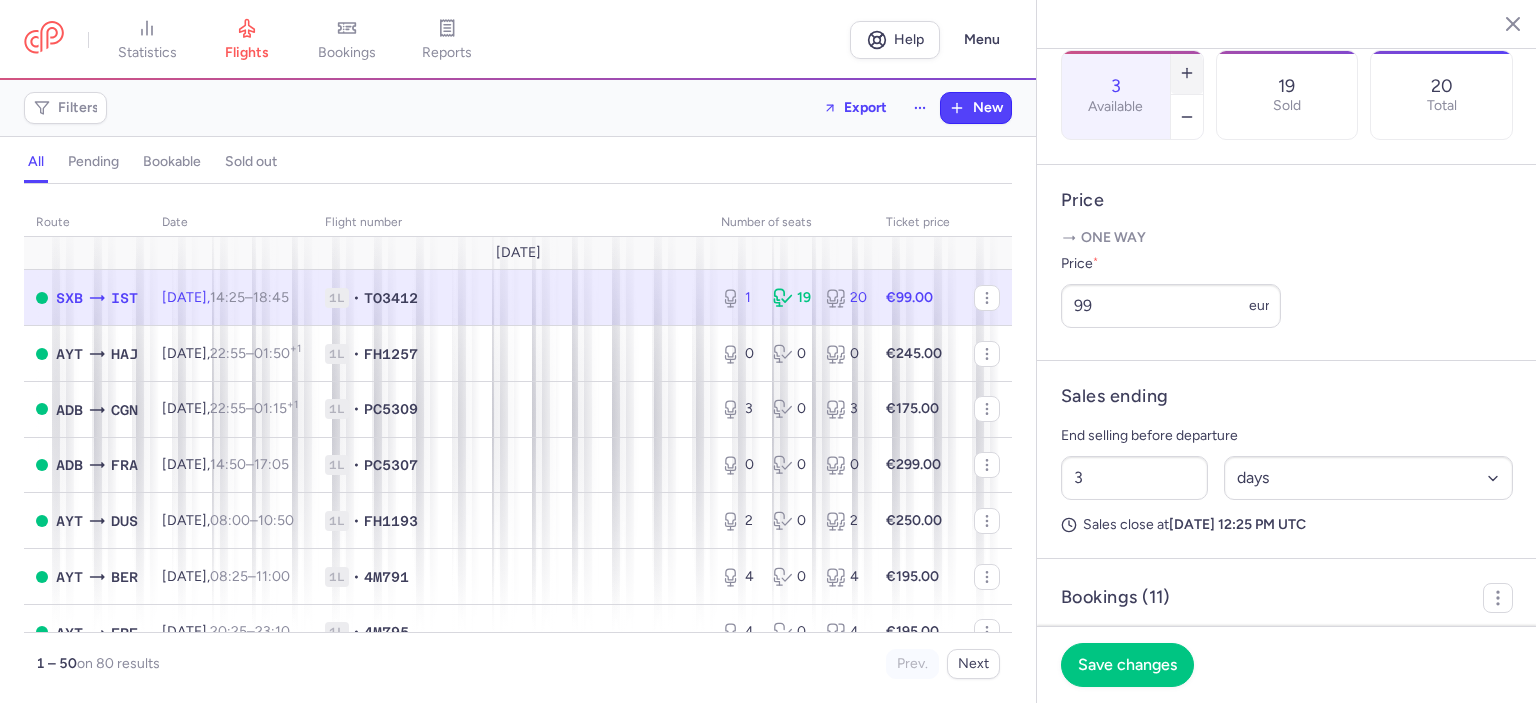 scroll, scrollTop: 648, scrollLeft: 0, axis: vertical 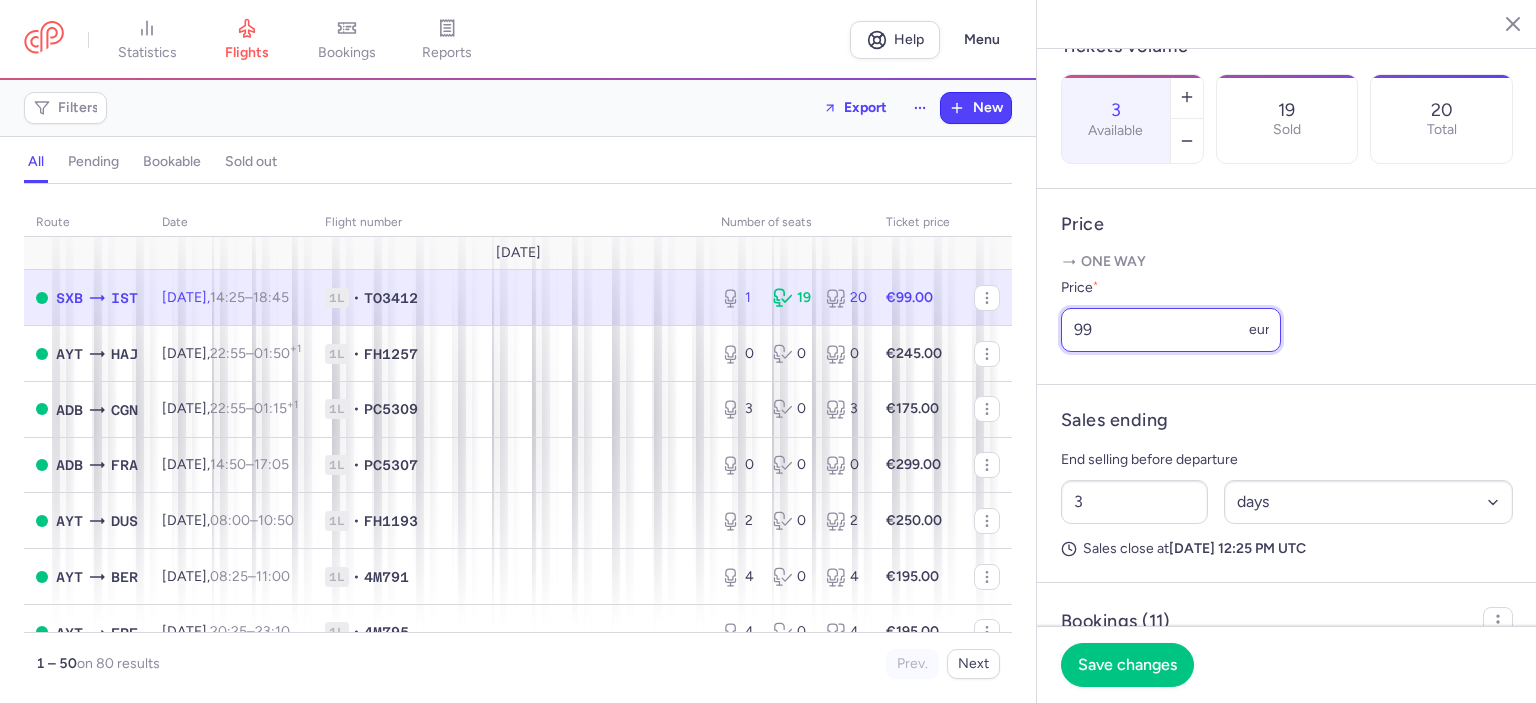 drag, startPoint x: 1102, startPoint y: 359, endPoint x: 1056, endPoint y: 359, distance: 46 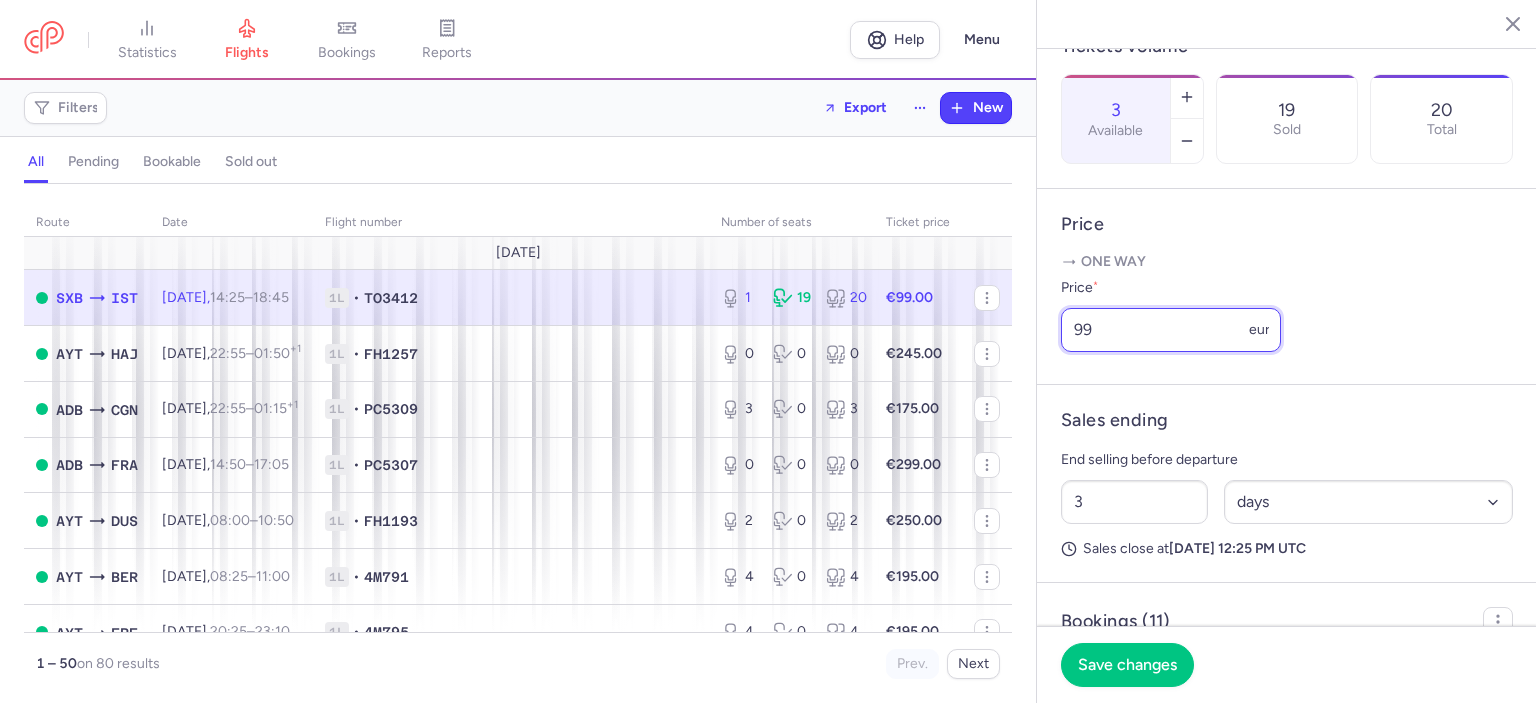 click on "Price  One way  Price  * 99 eur" at bounding box center (1287, 287) 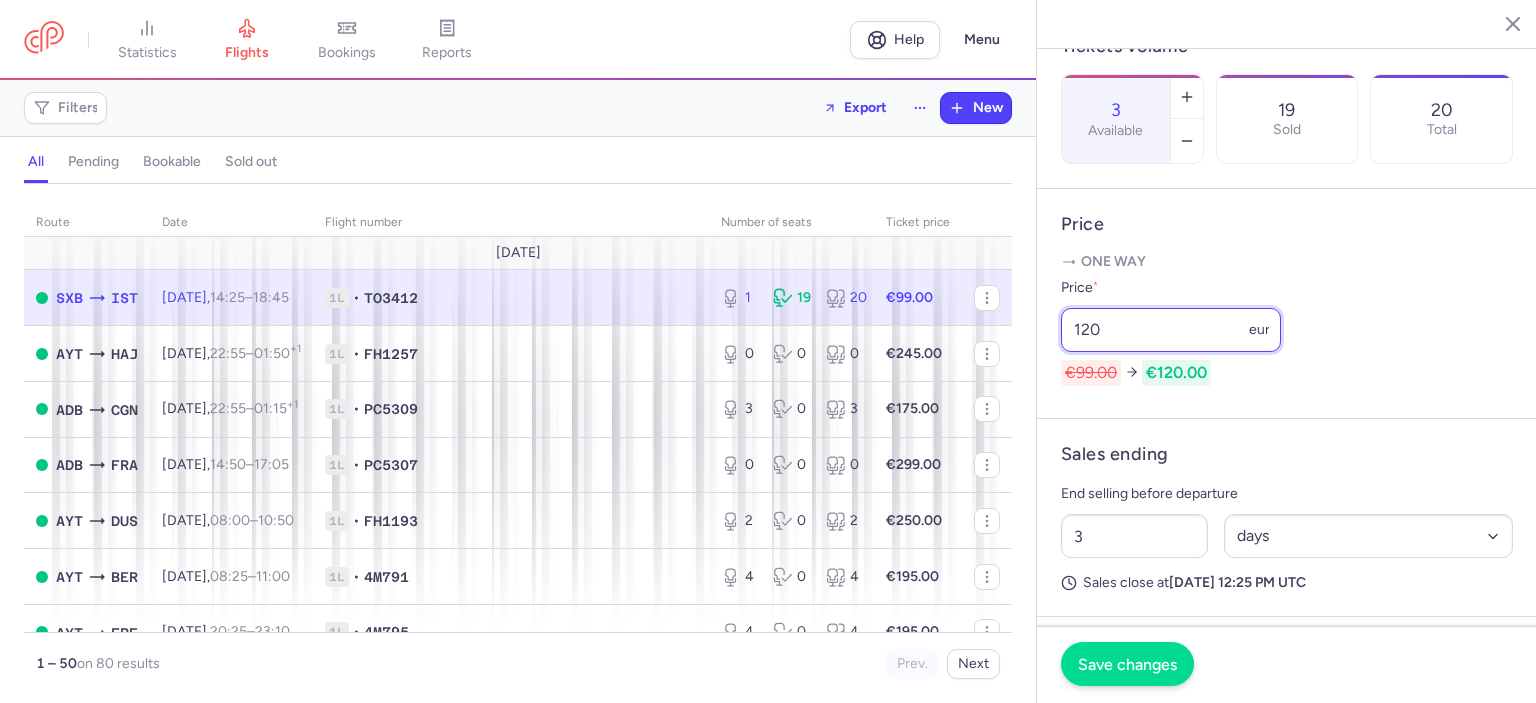 type on "120" 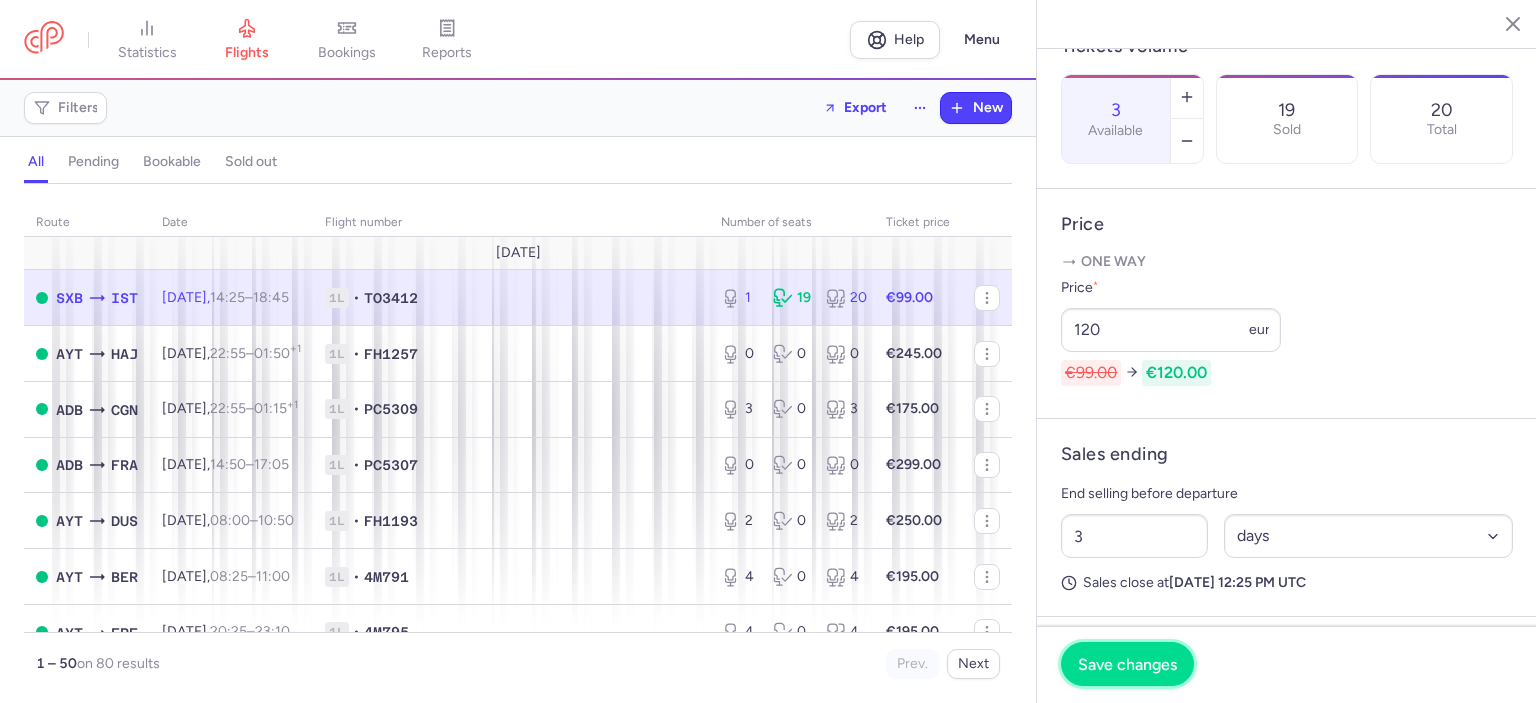 click on "Save changes" at bounding box center [1127, 664] 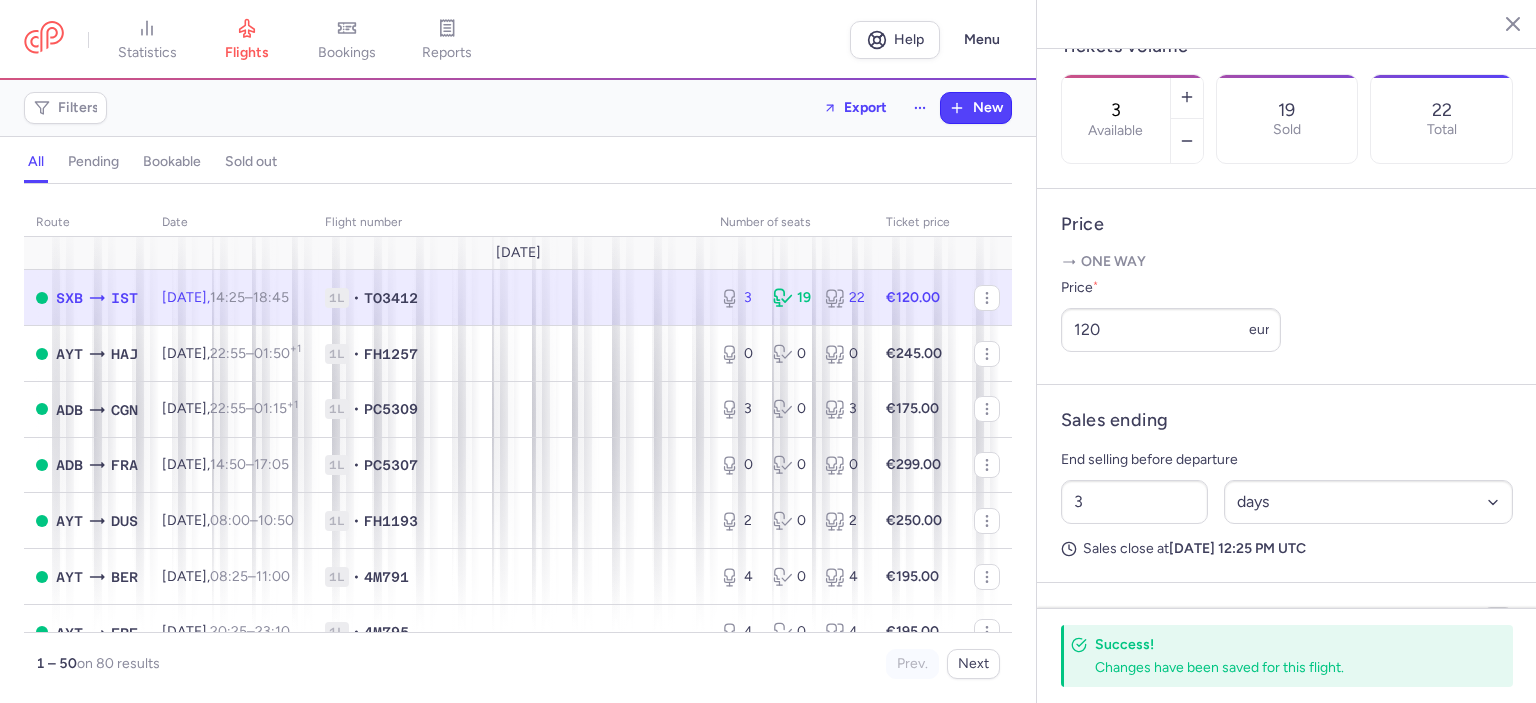 click 